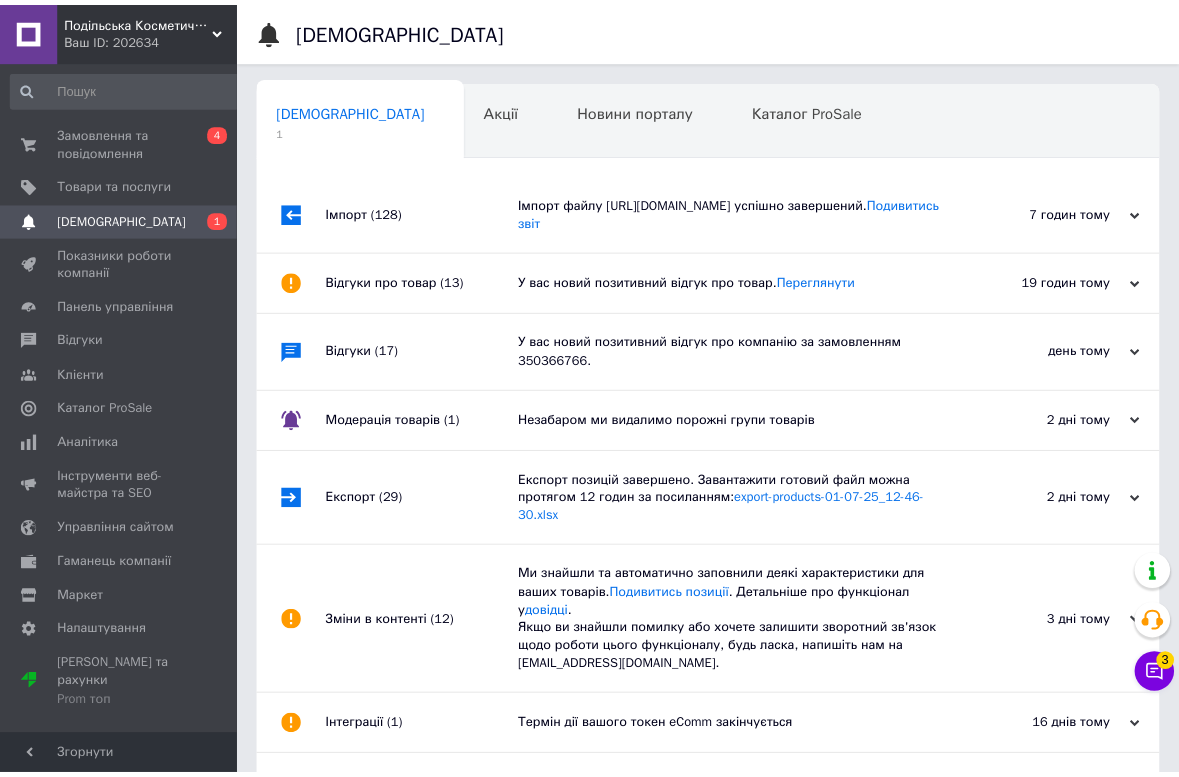 scroll, scrollTop: 0, scrollLeft: 0, axis: both 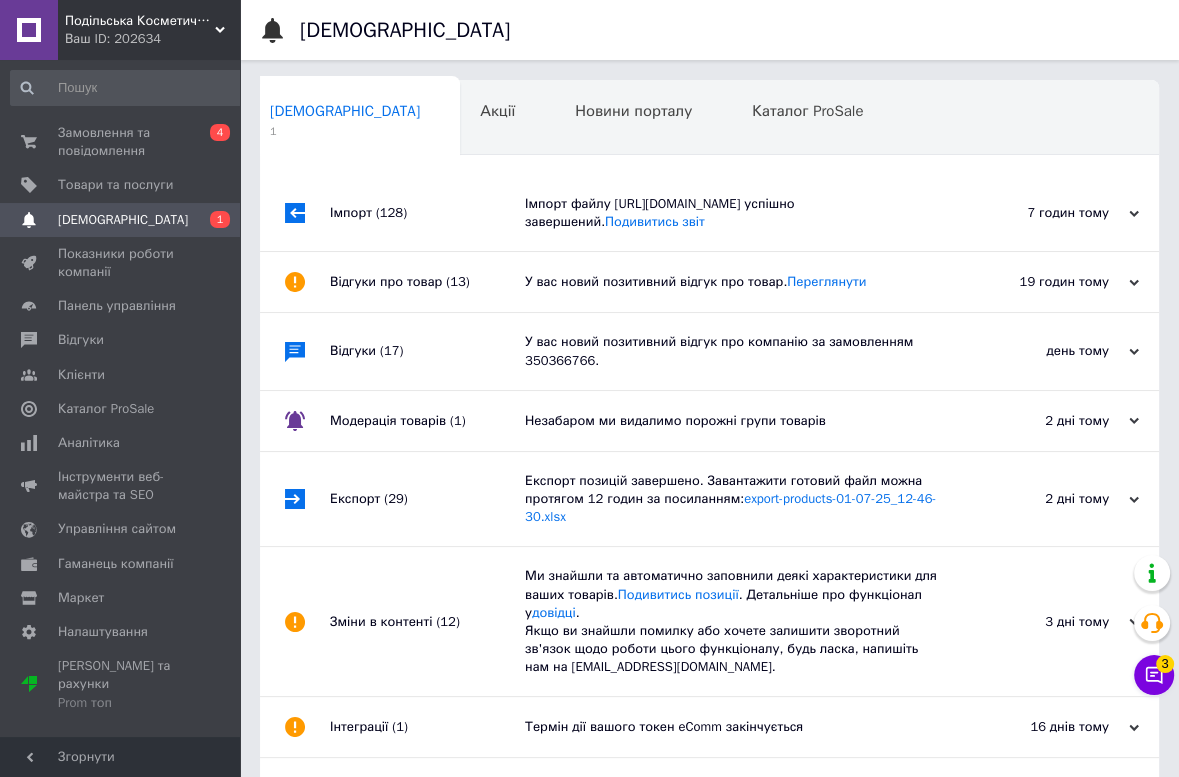 click on "Імпорт файлу [URL][DOMAIN_NAME] успішно завершений.  Подивитись звіт" at bounding box center (732, 213) 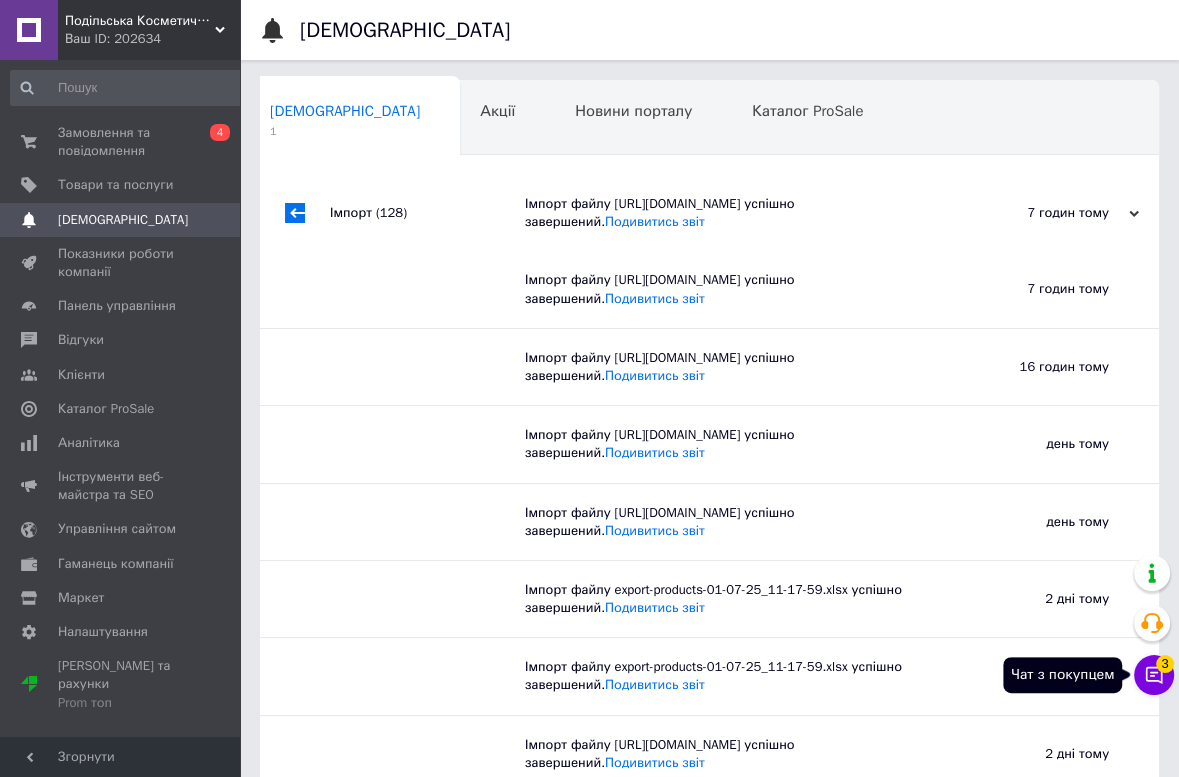 click 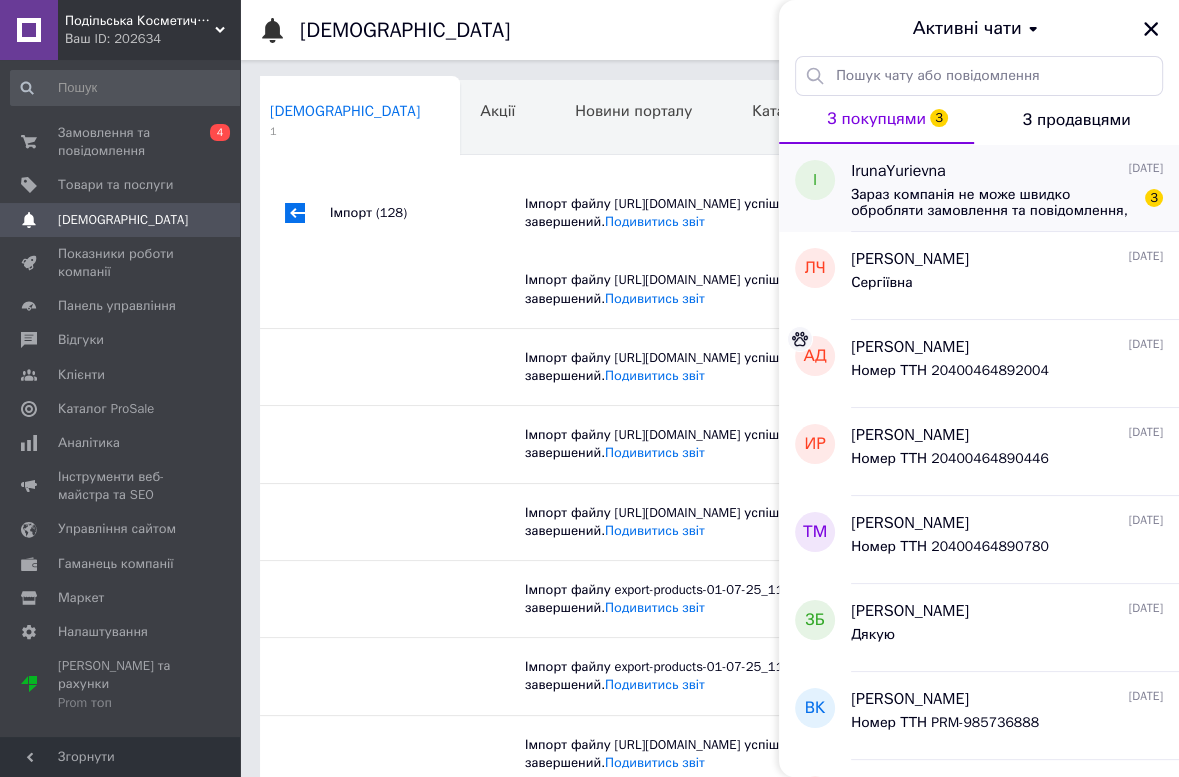 click on "Зараз компанія не може швидко обробляти замовлення та повідомлення,
оскільки за її графіком роботи сьогодні вихідний. Ваша заявка буде оброблена в найближчий робочий день." at bounding box center (993, 203) 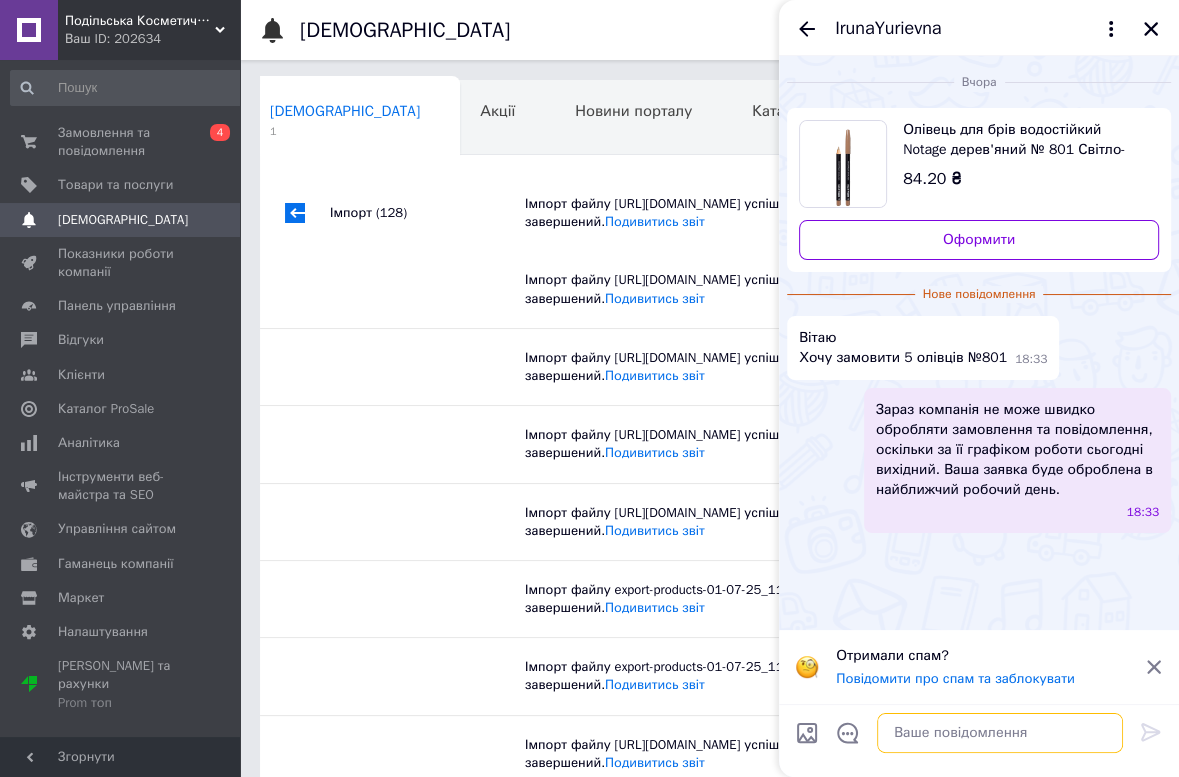 click at bounding box center [1000, 733] 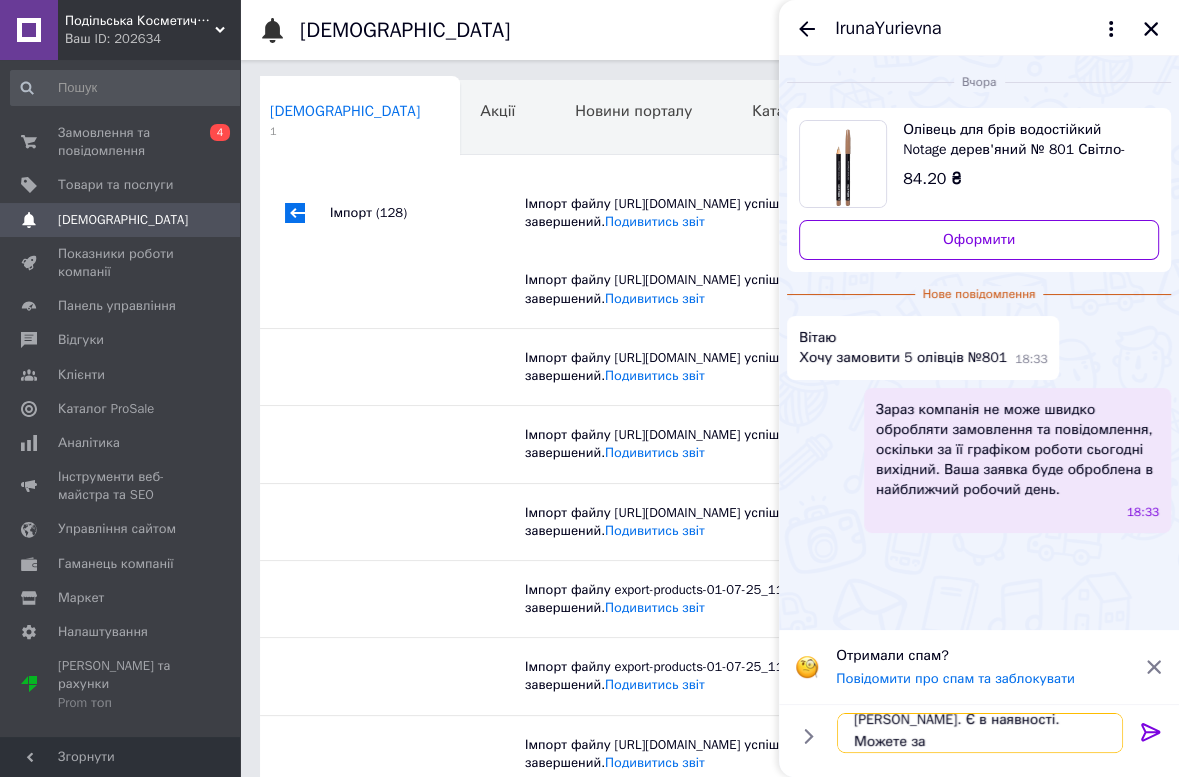 scroll, scrollTop: 2, scrollLeft: 0, axis: vertical 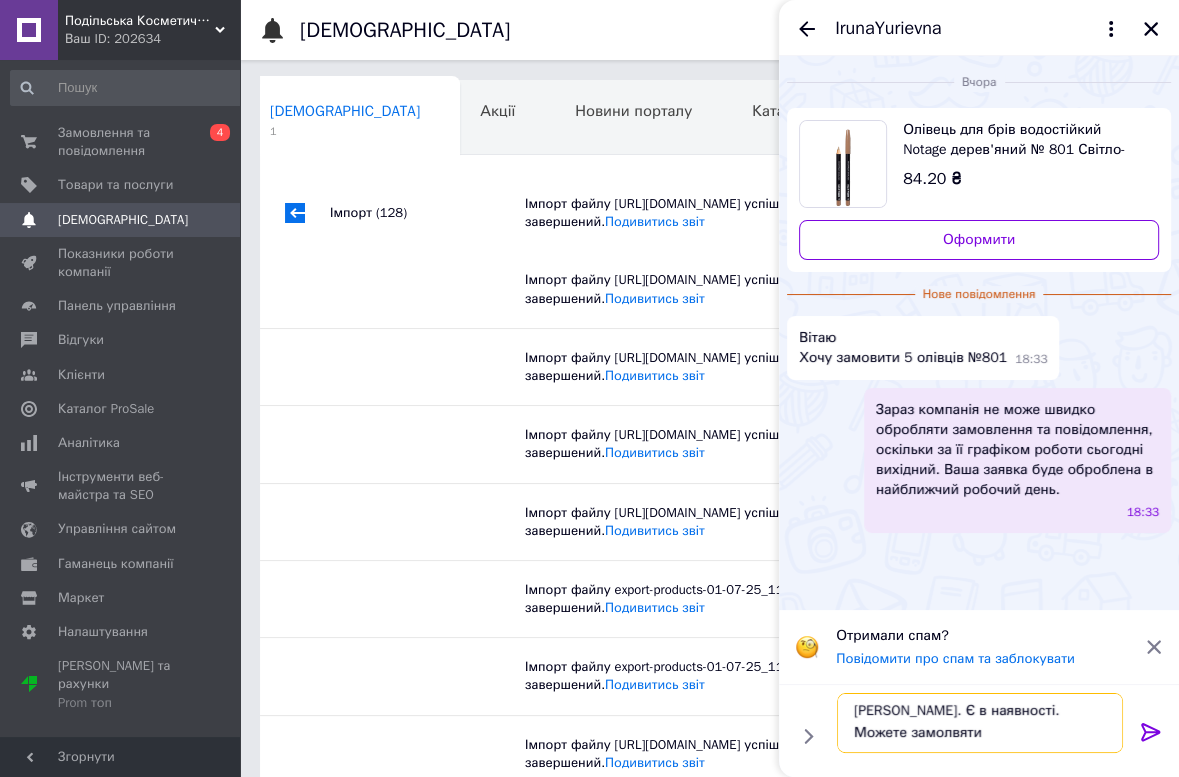 drag, startPoint x: 938, startPoint y: 737, endPoint x: 1171, endPoint y: 736, distance: 233.00215 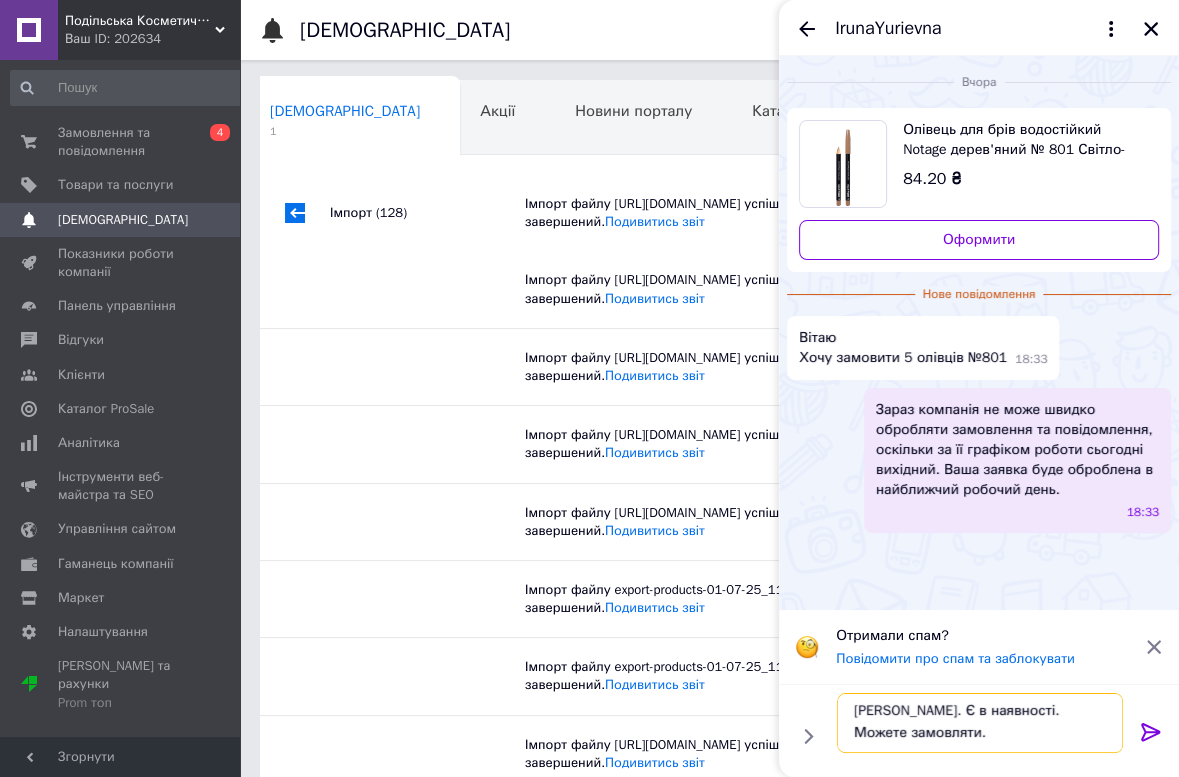 type on "Добрий Ранок. Є в наявності. Можете замовляти." 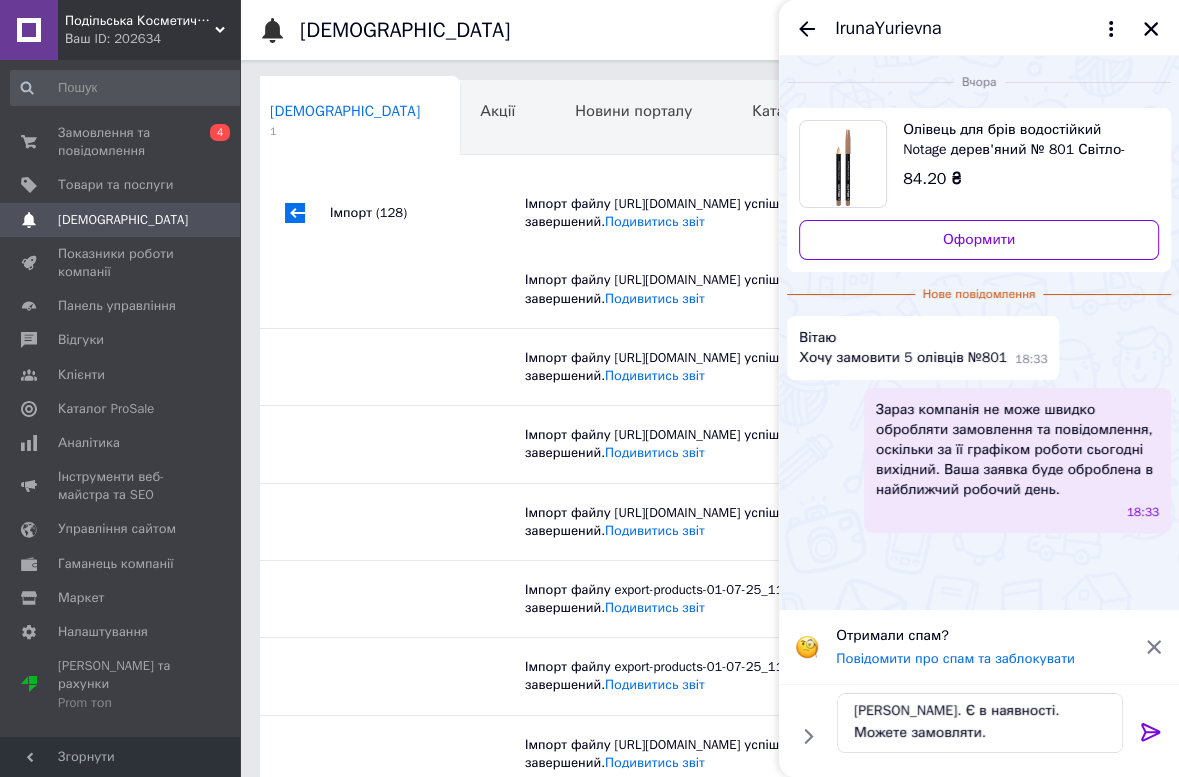 click 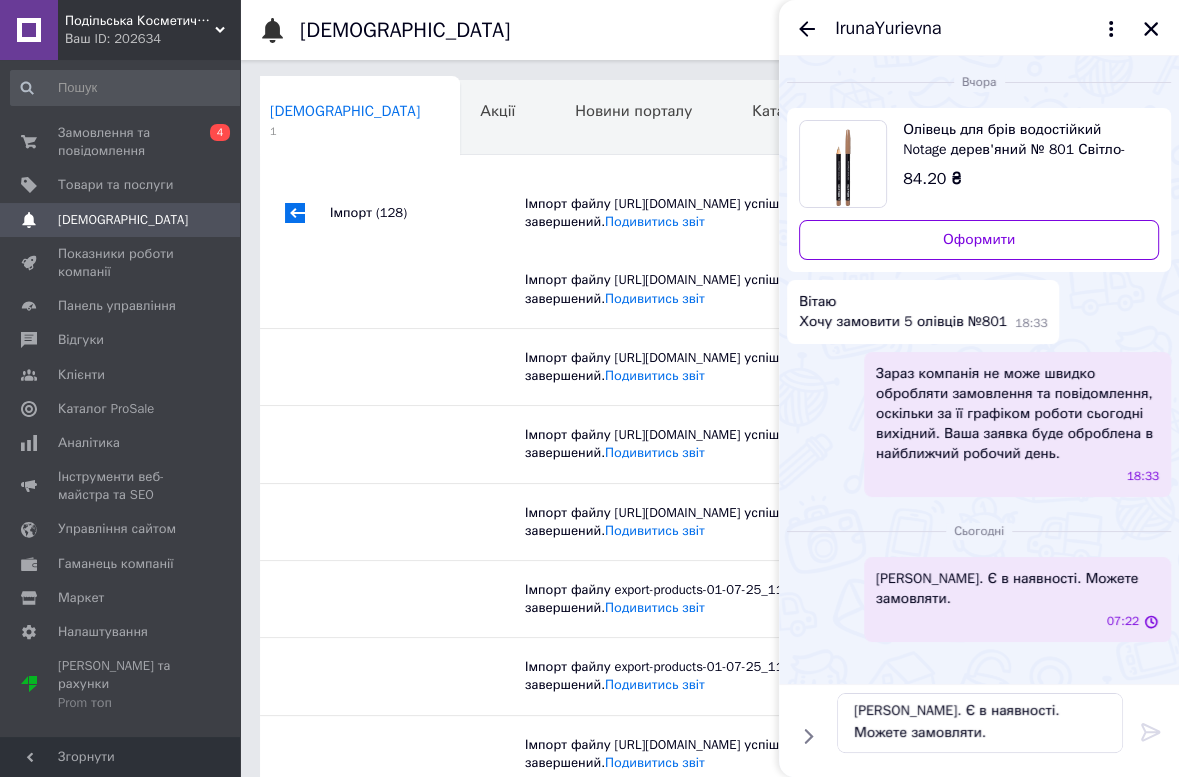 type 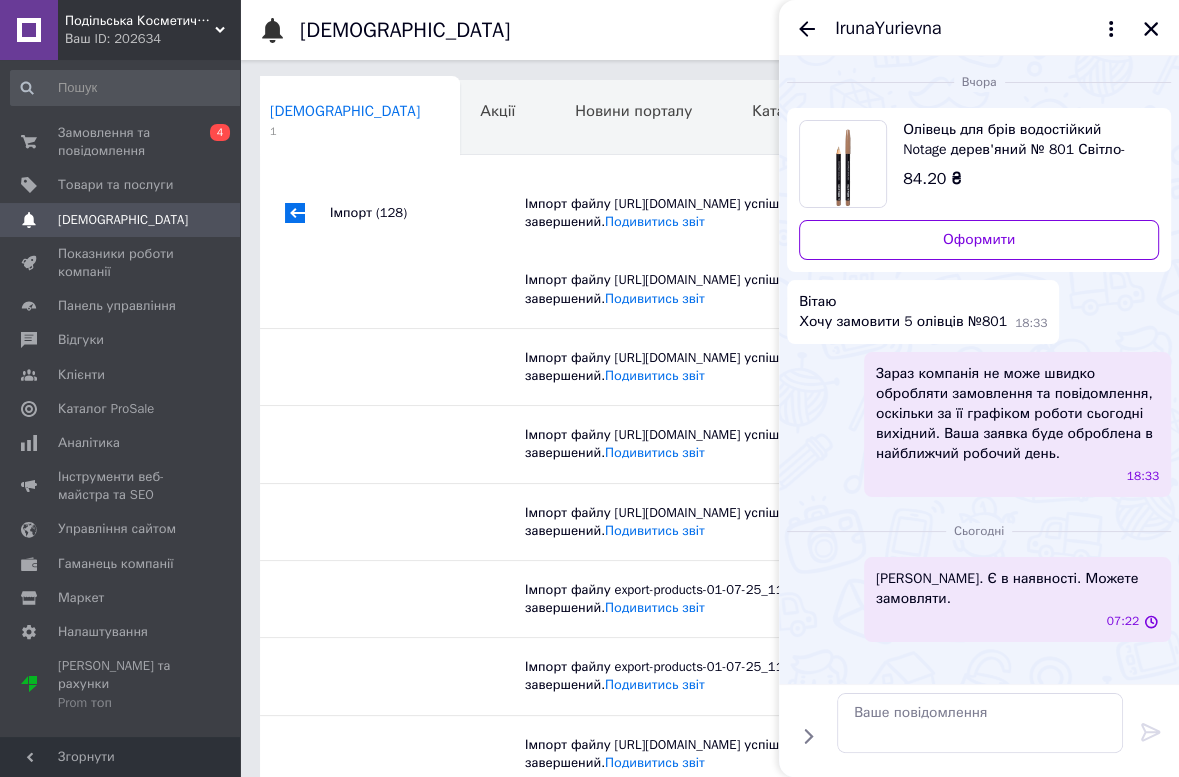 scroll, scrollTop: 0, scrollLeft: 0, axis: both 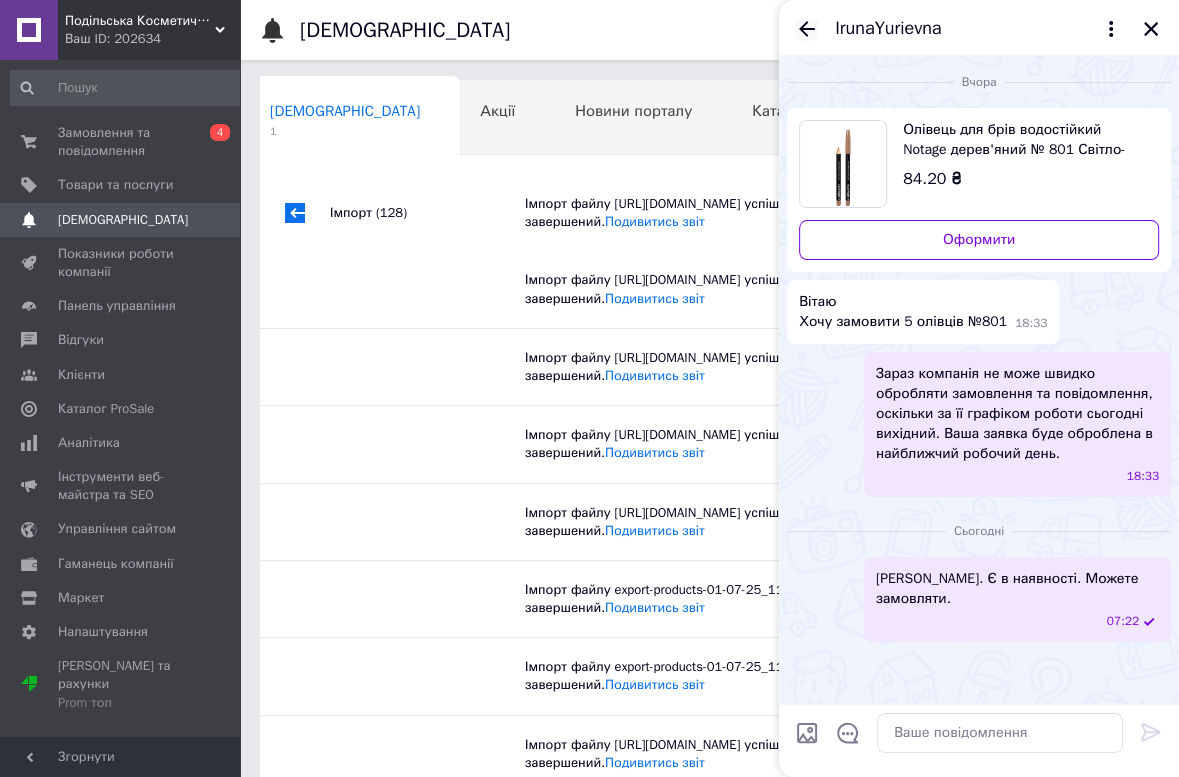 click 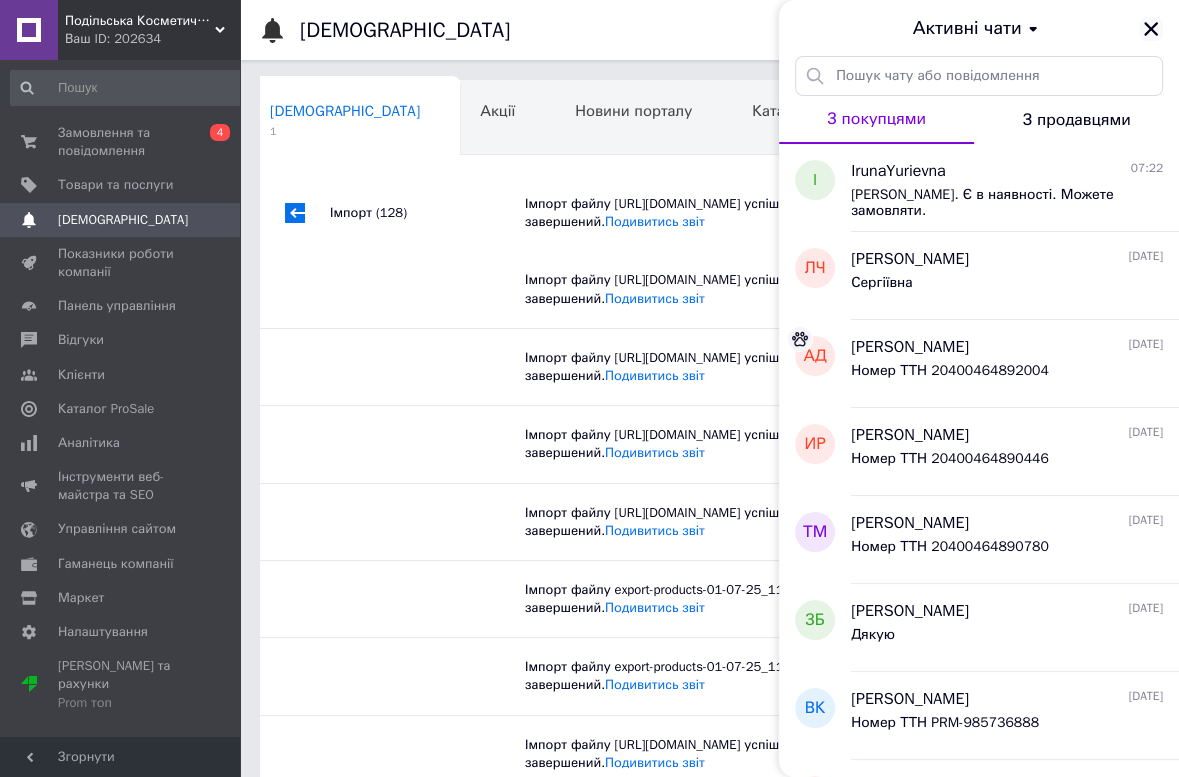 click 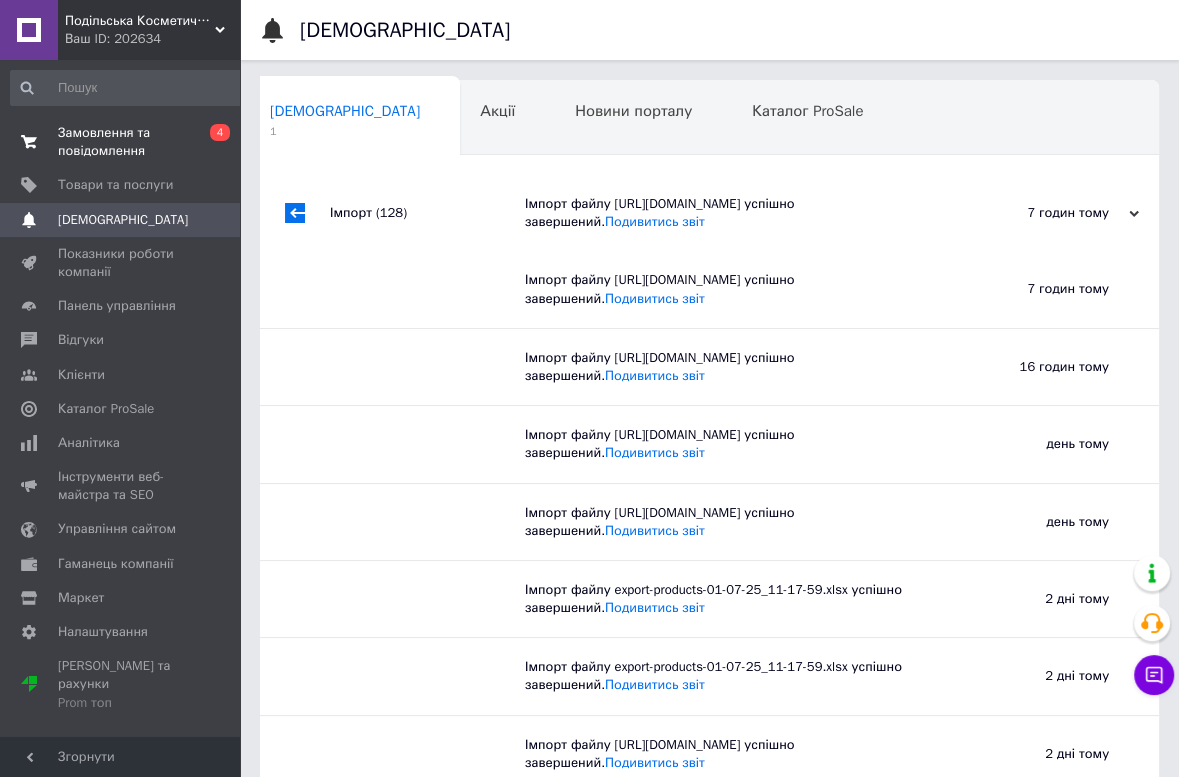 click on "Замовлення та повідомлення" at bounding box center [121, 142] 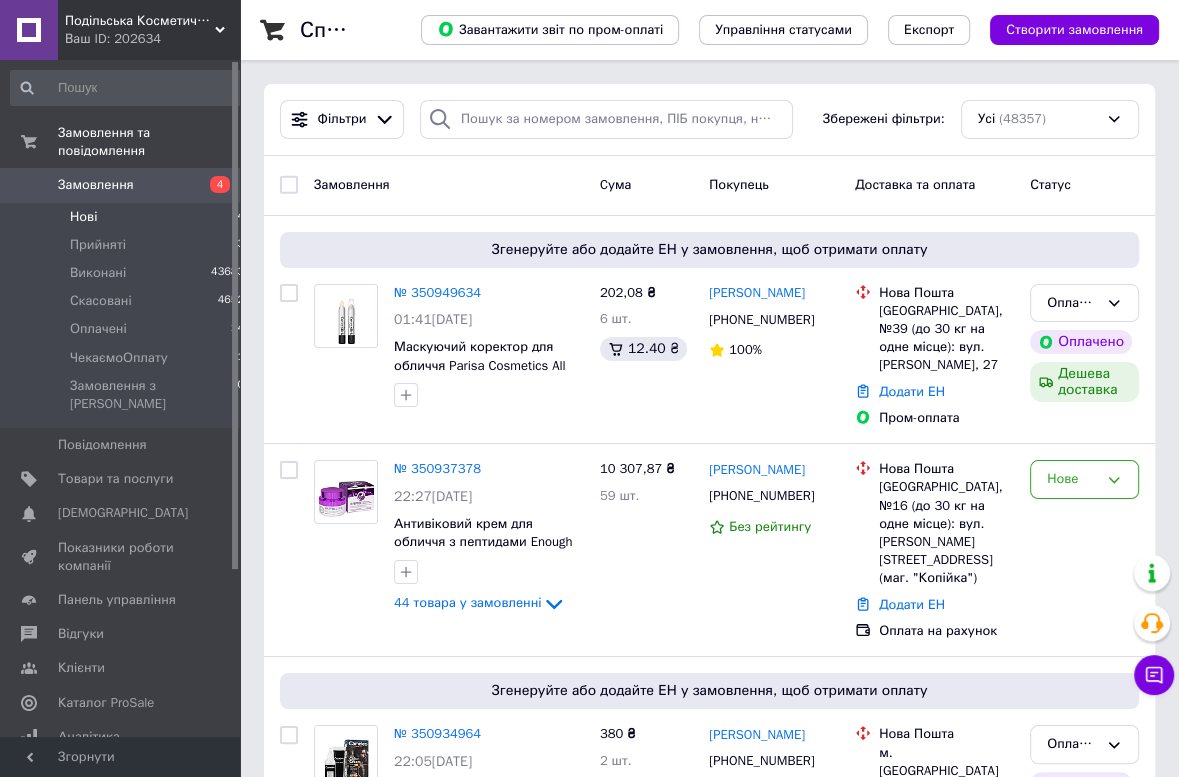 click on "Нові" at bounding box center (83, 217) 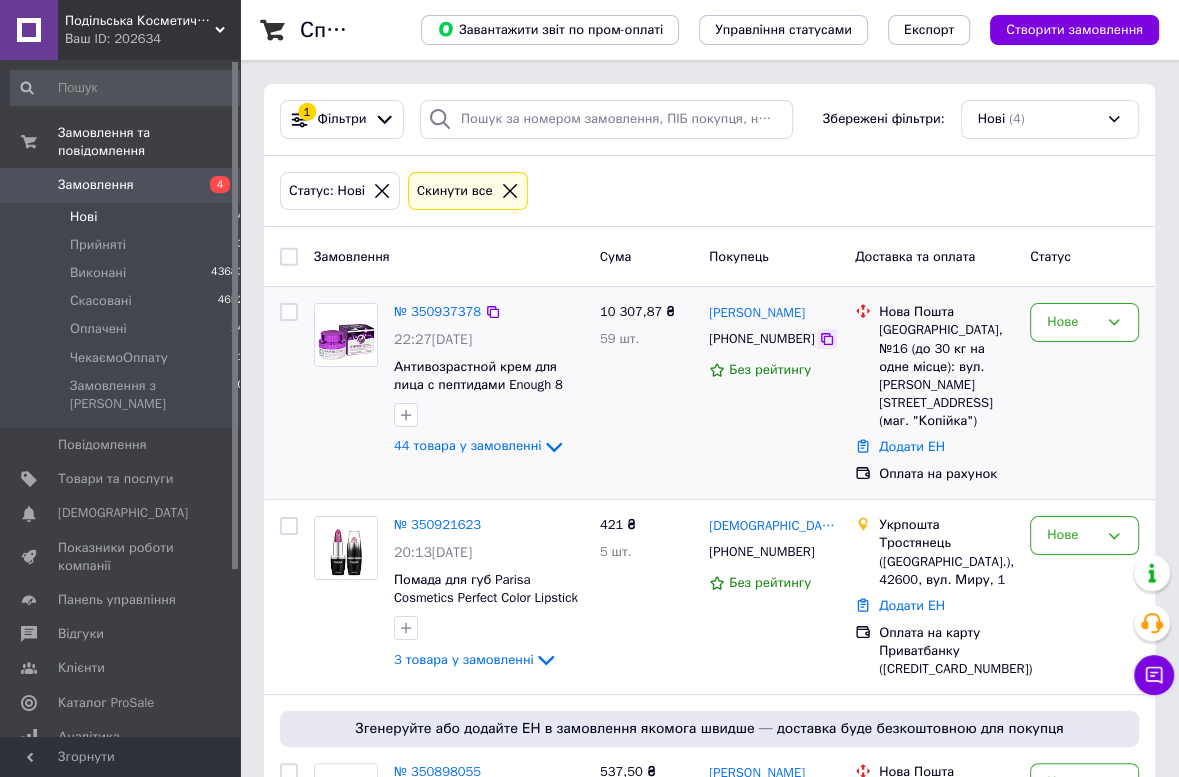 click 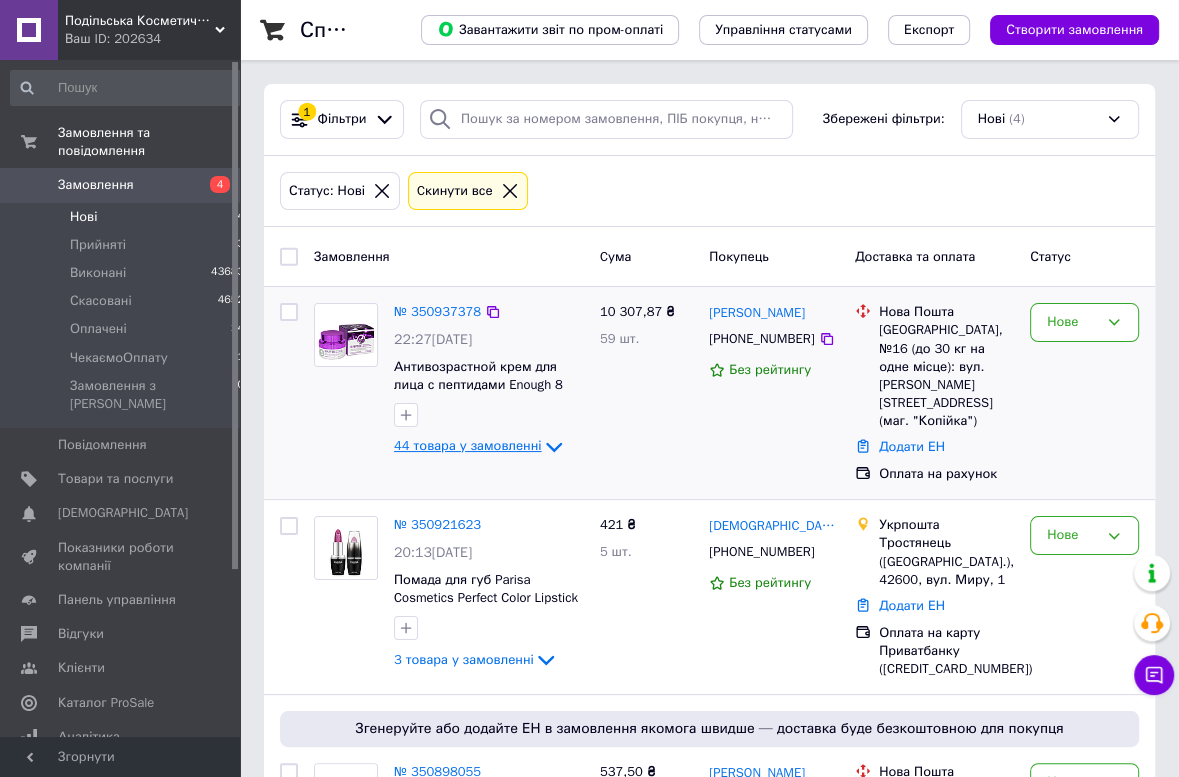 click on "44 товара у замовленні" at bounding box center (468, 446) 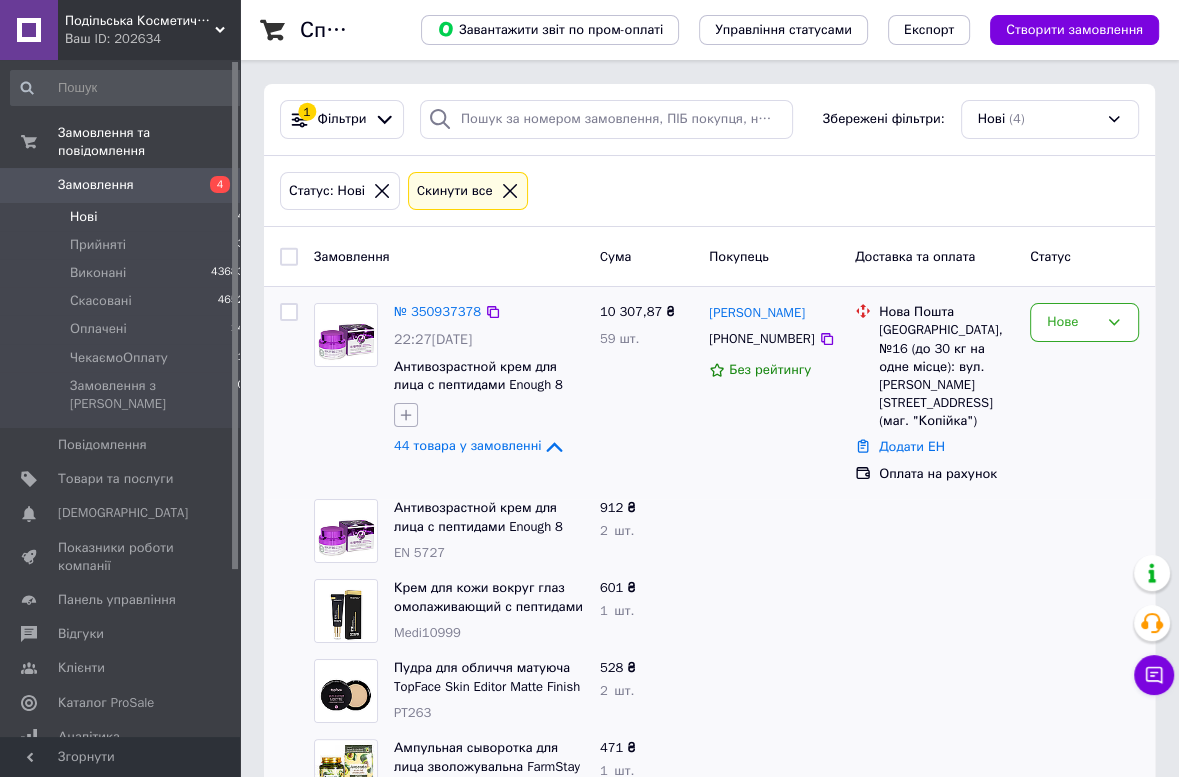 click on "44 товара у замовленні" at bounding box center (468, 446) 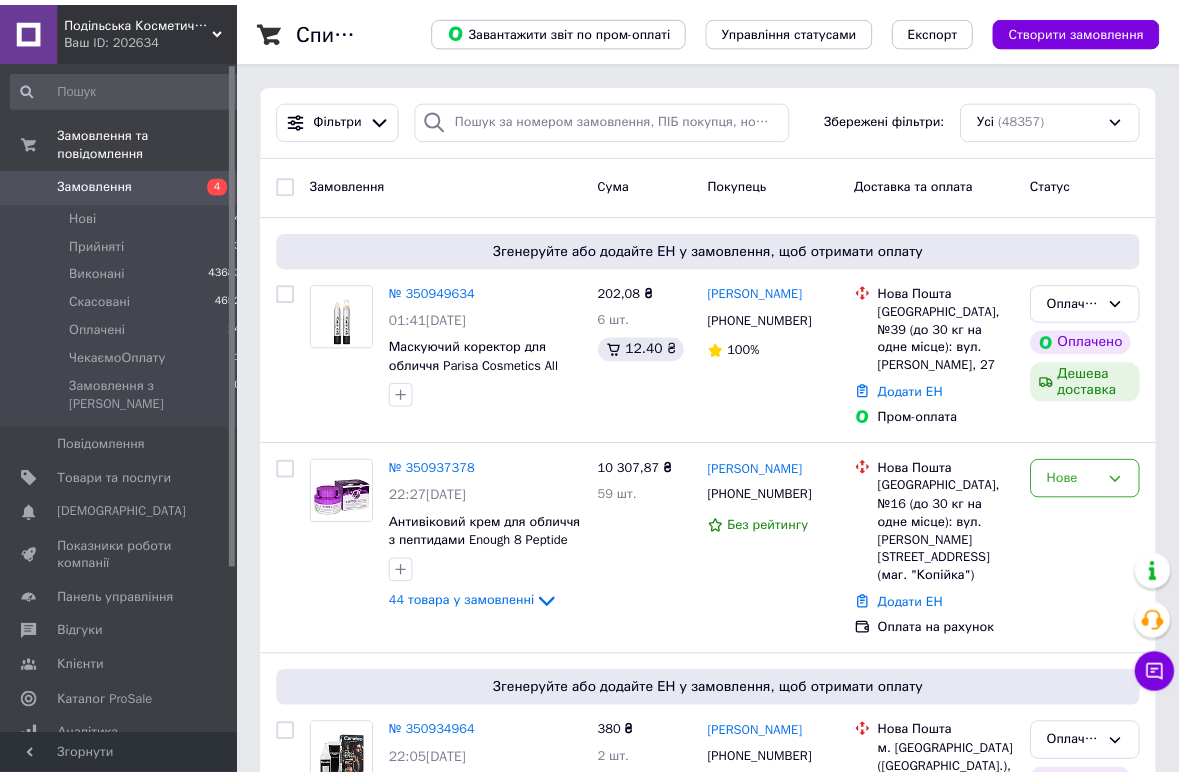 scroll, scrollTop: 0, scrollLeft: 0, axis: both 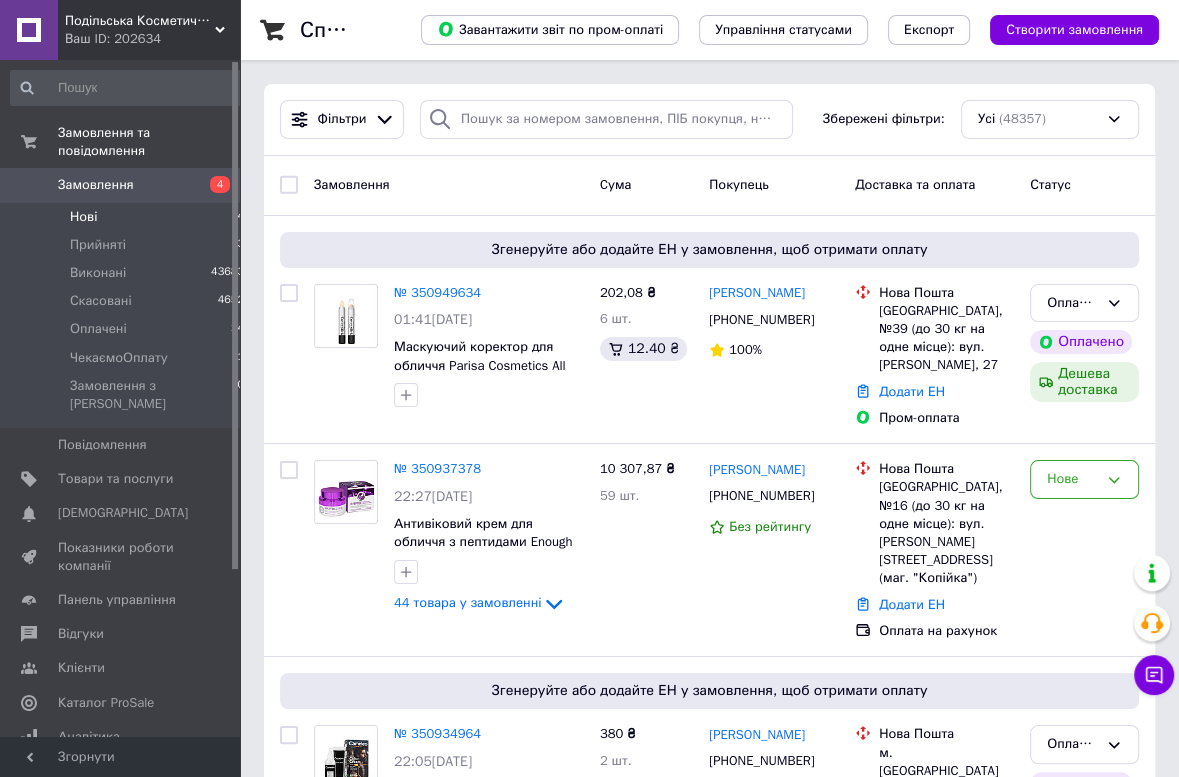 click on "Нові" at bounding box center (83, 217) 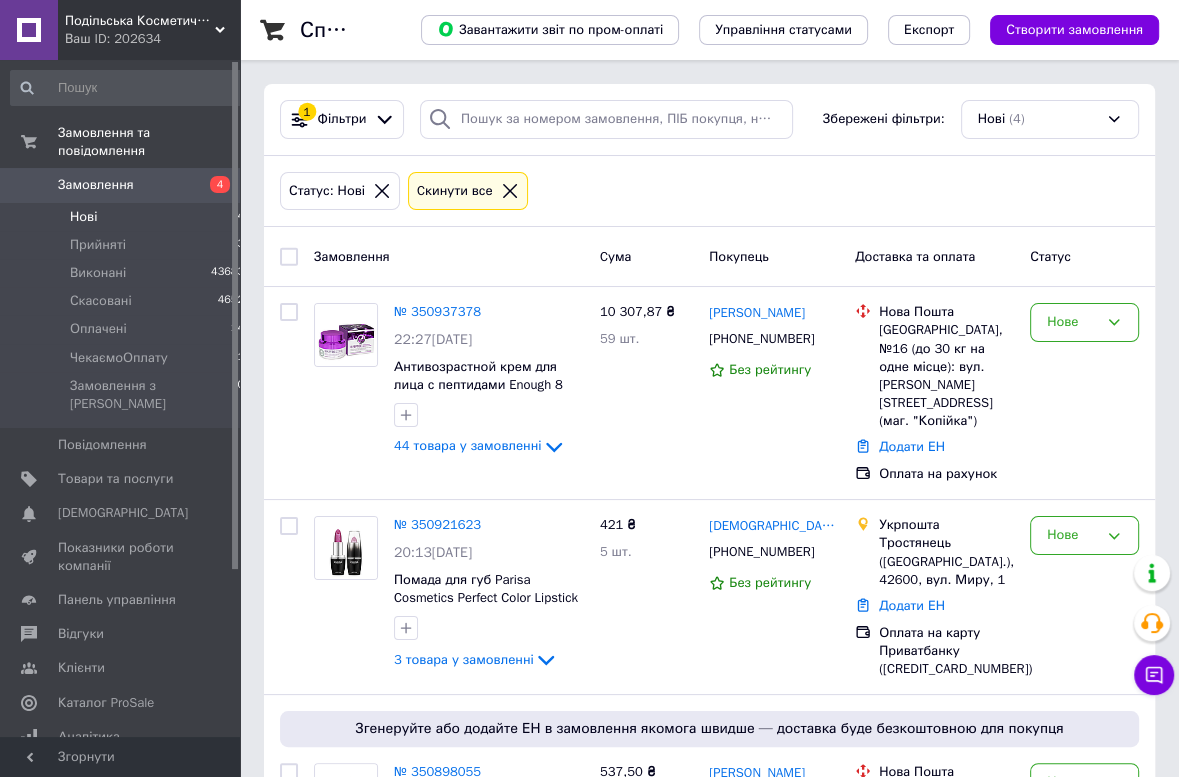 click 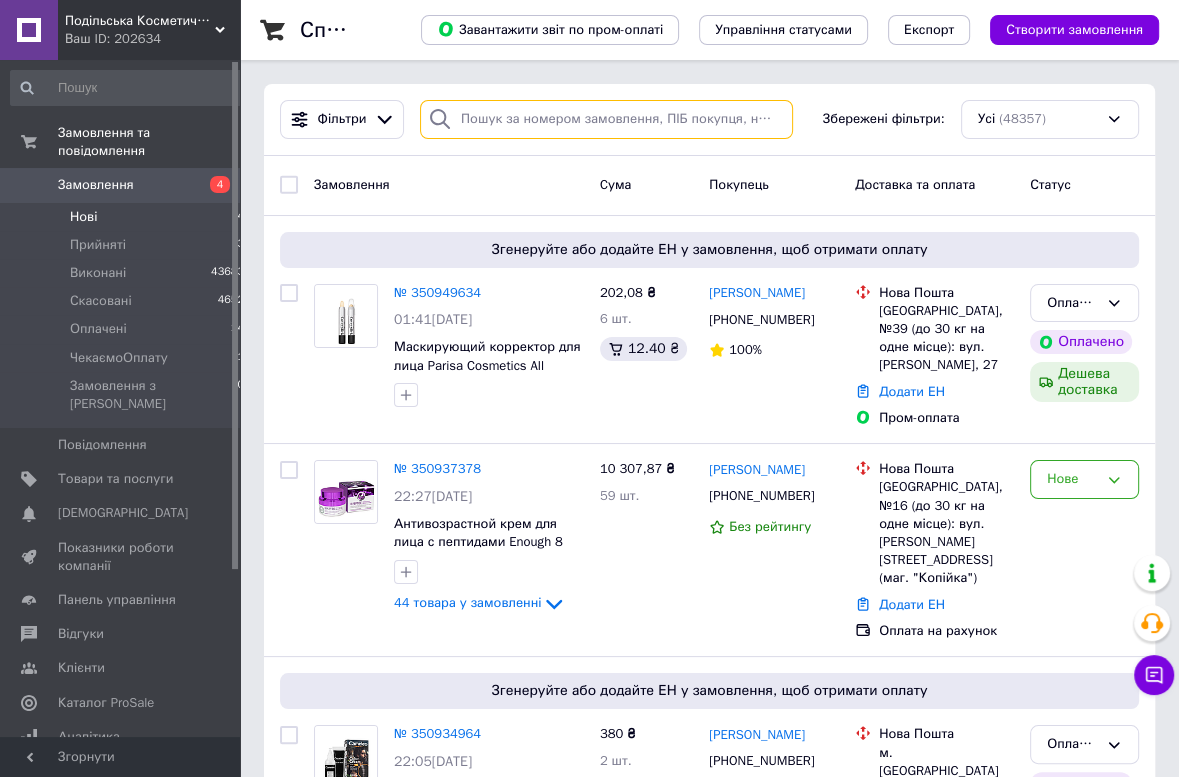 click at bounding box center [606, 119] 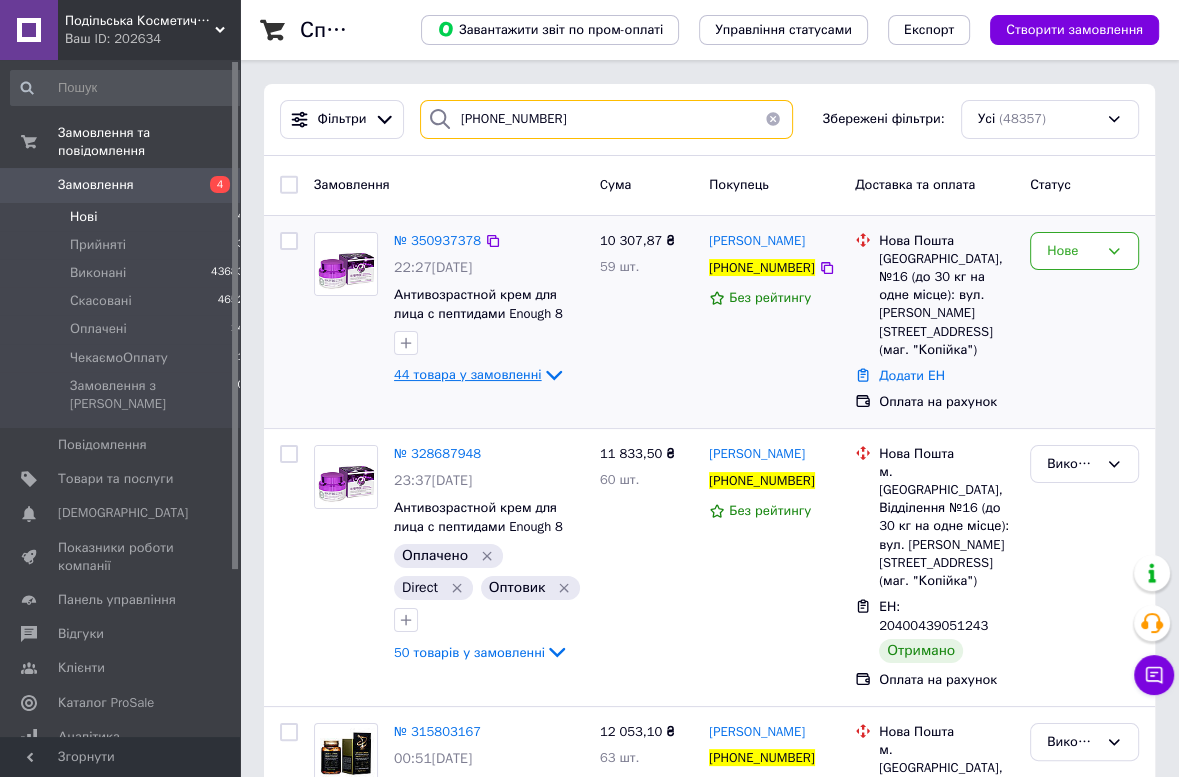 type on "[PHONE_NUMBER]" 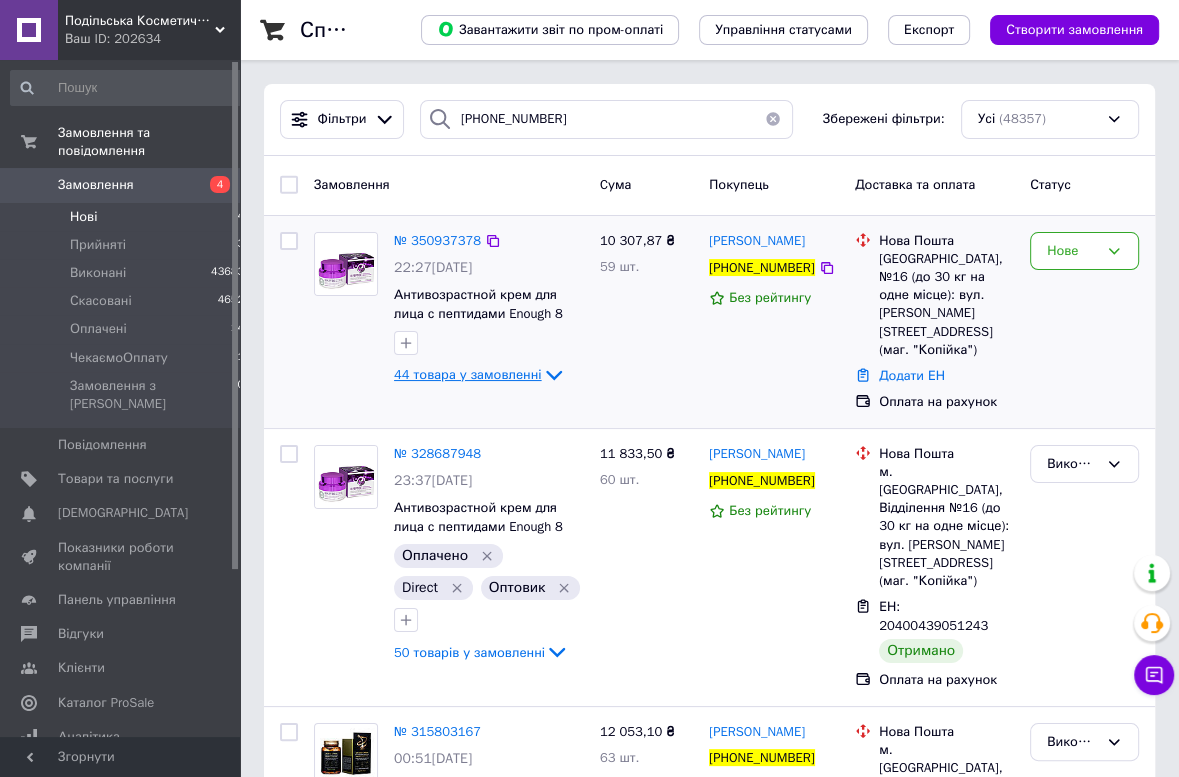 click on "44 товара у замовленні" at bounding box center [468, 374] 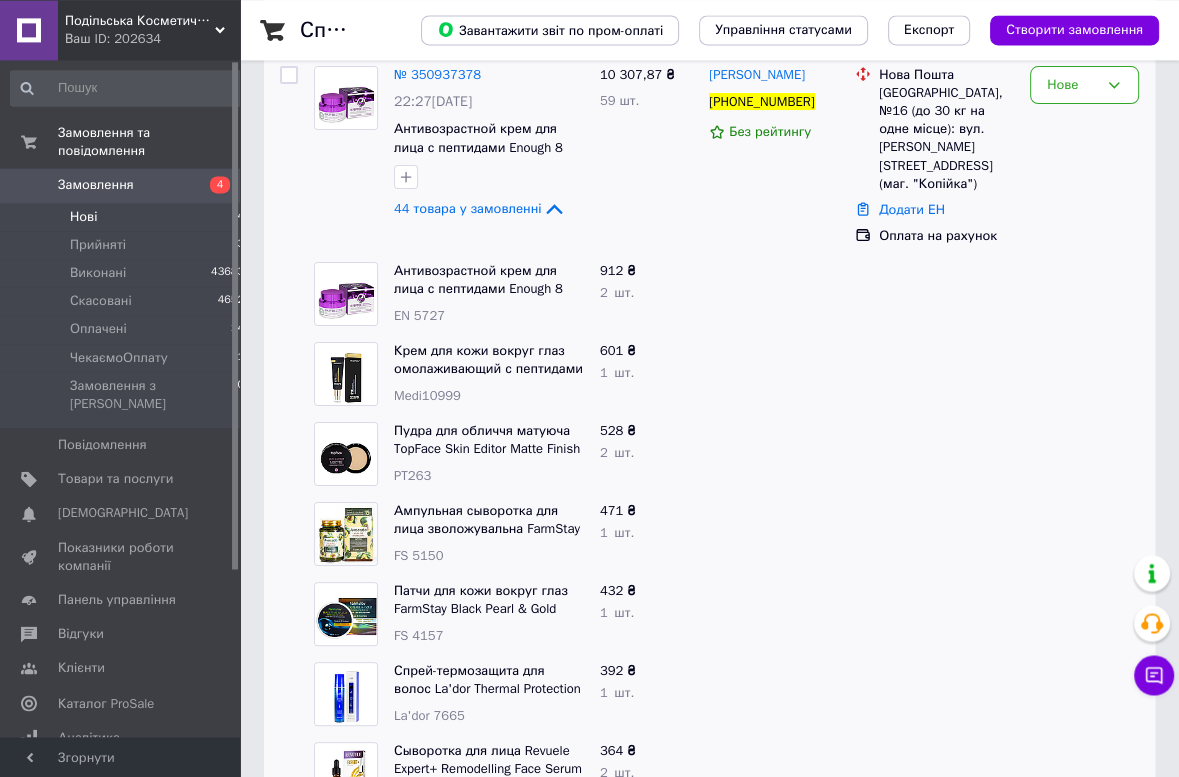 scroll, scrollTop: 173, scrollLeft: 0, axis: vertical 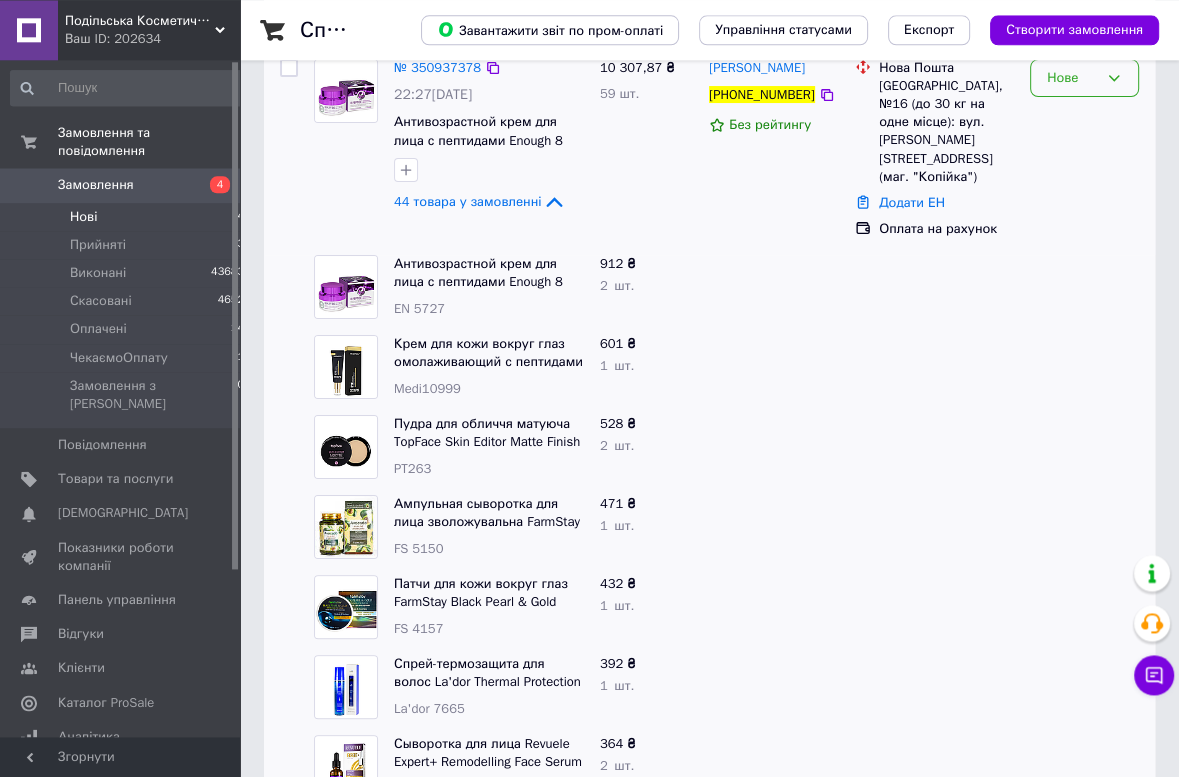 click on "Нове" at bounding box center [1072, 78] 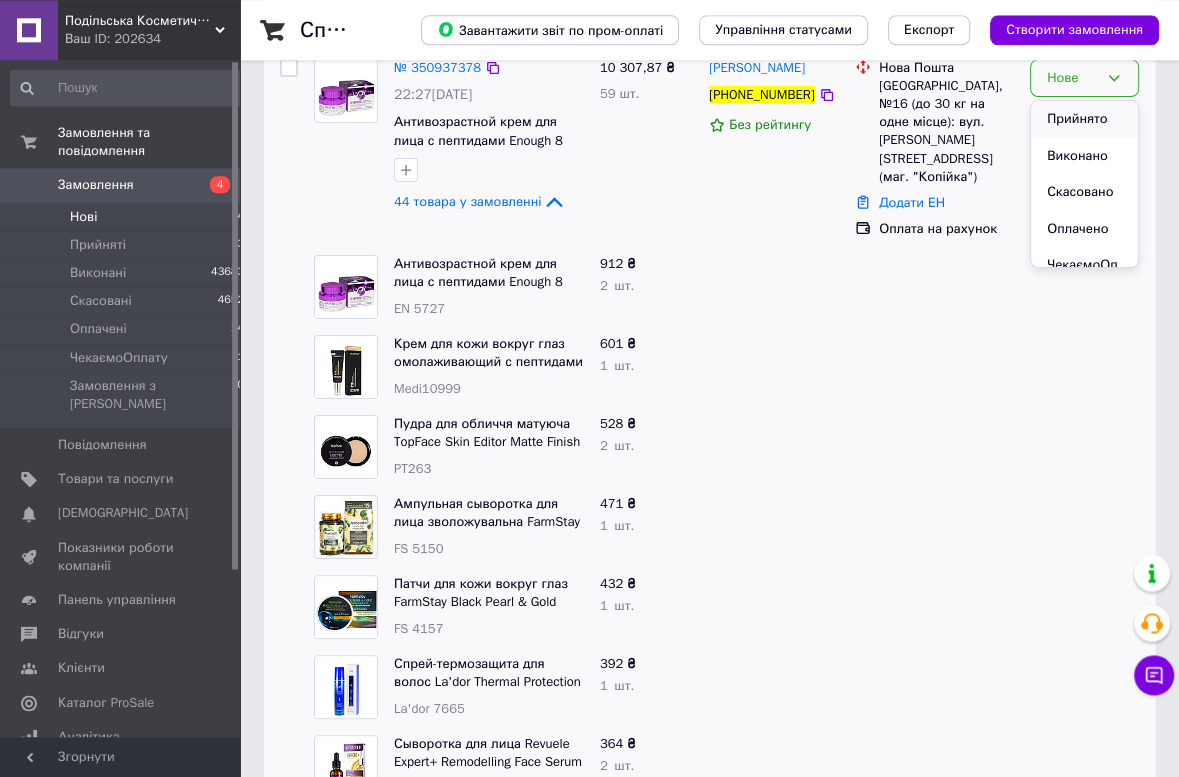 click on "Прийнято" at bounding box center [1084, 119] 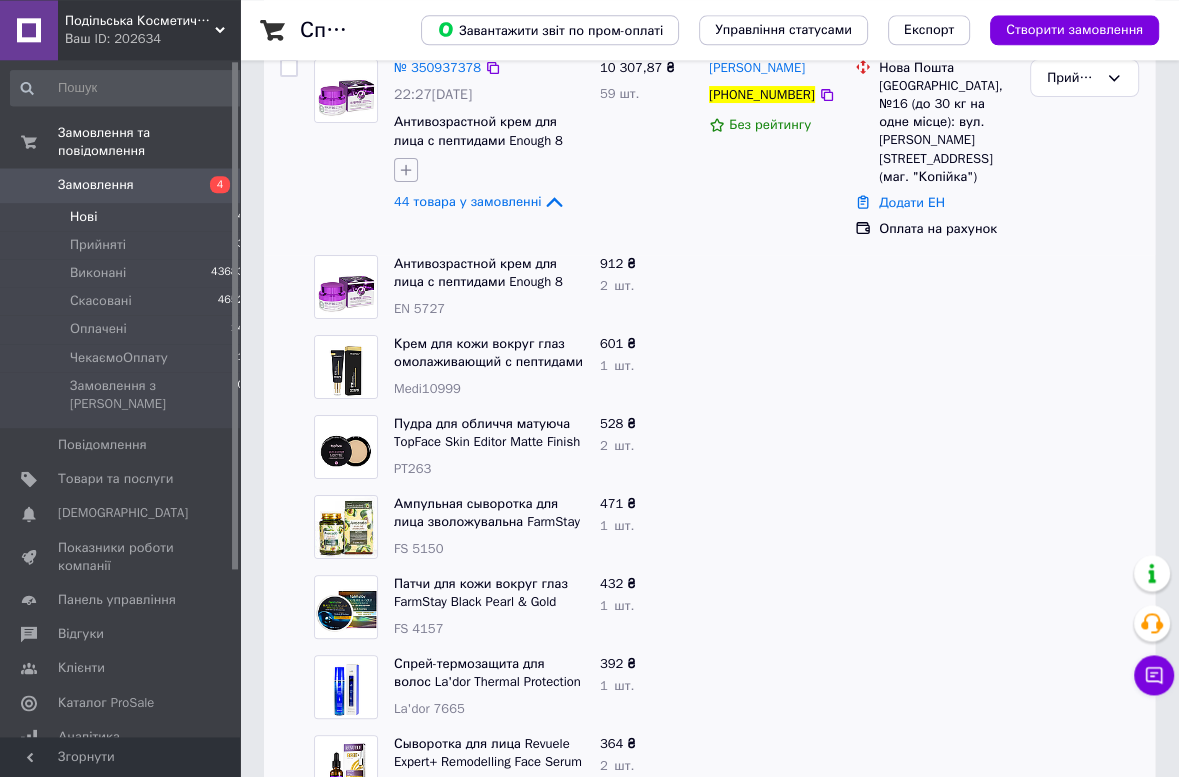 click 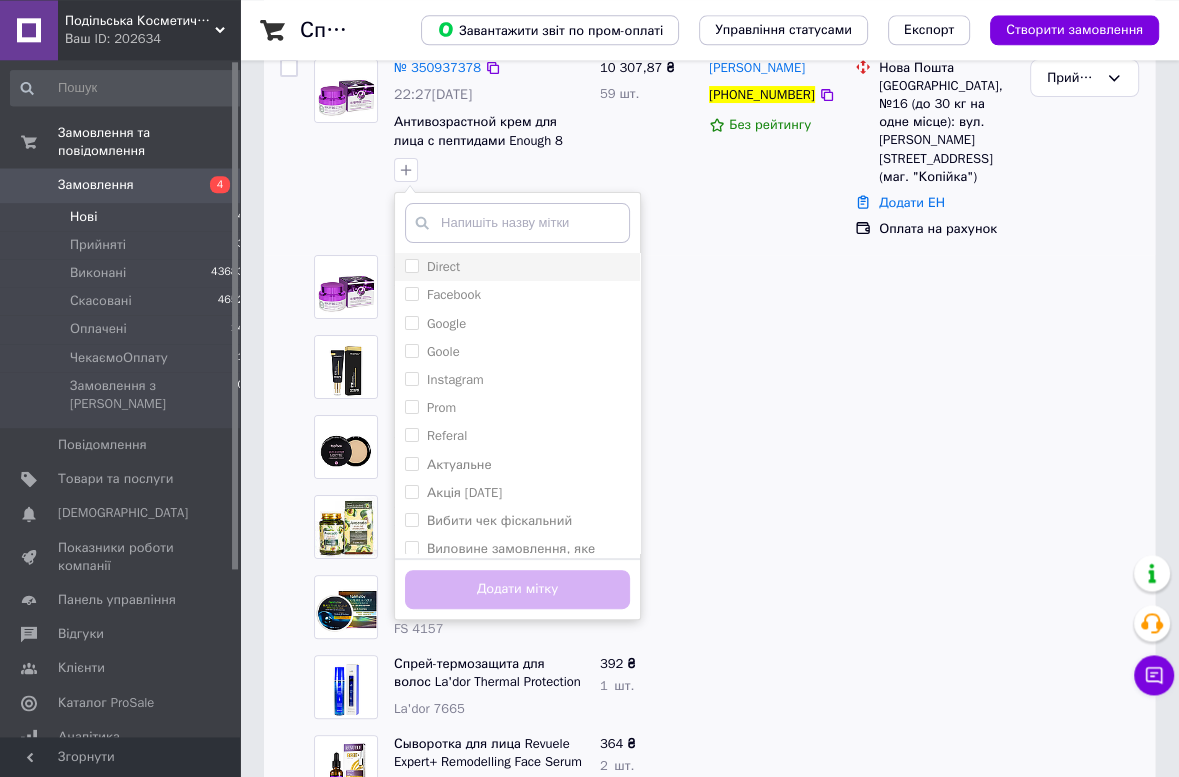 click on "Direct" at bounding box center (443, 266) 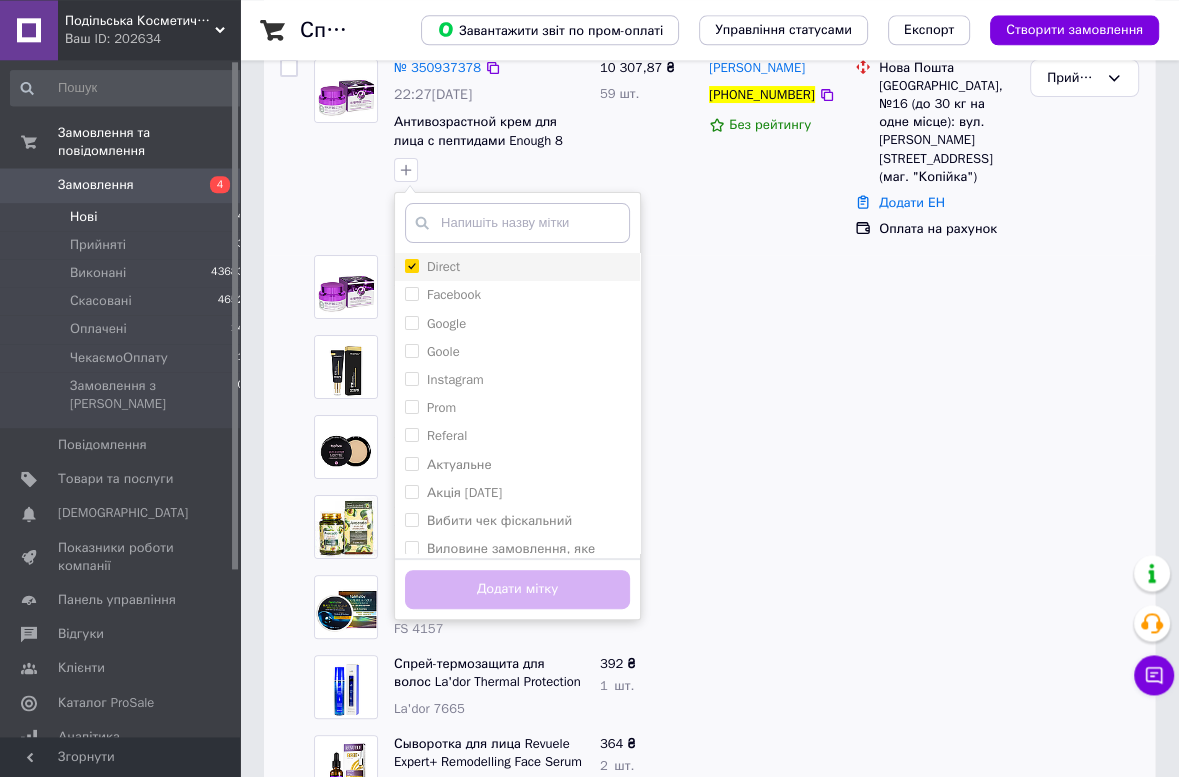 checkbox on "true" 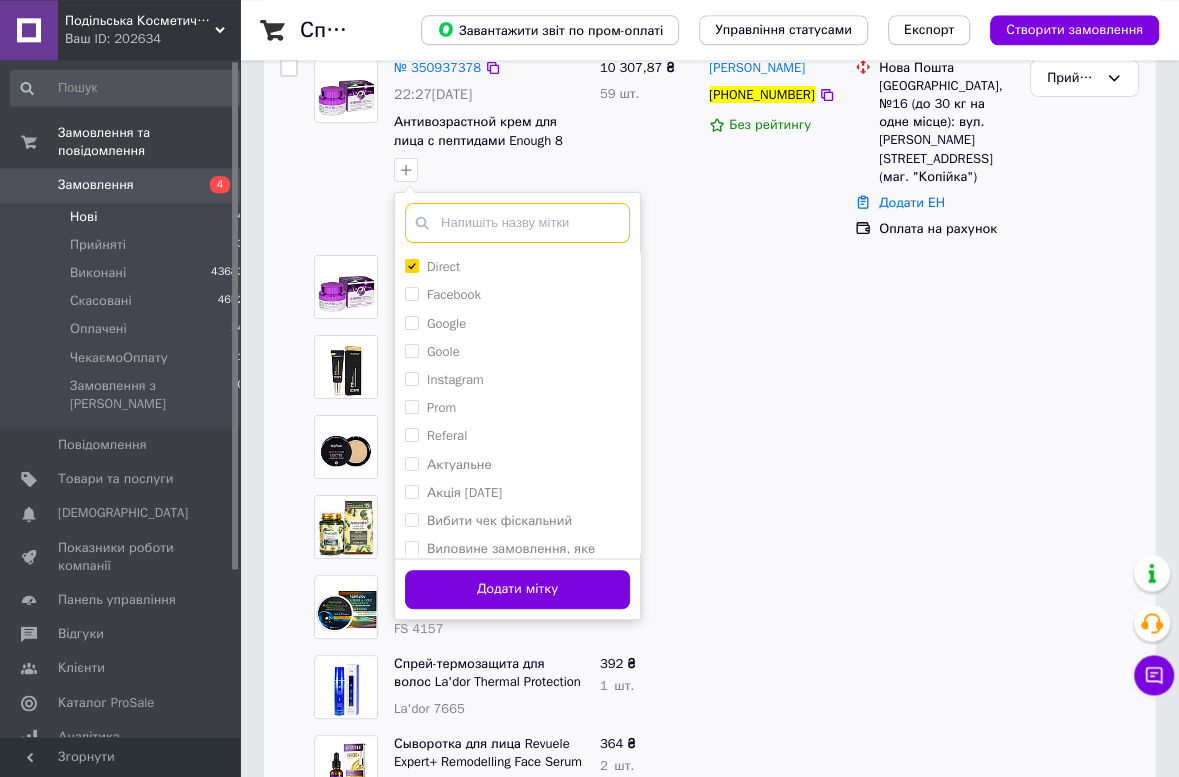 click at bounding box center (517, 223) 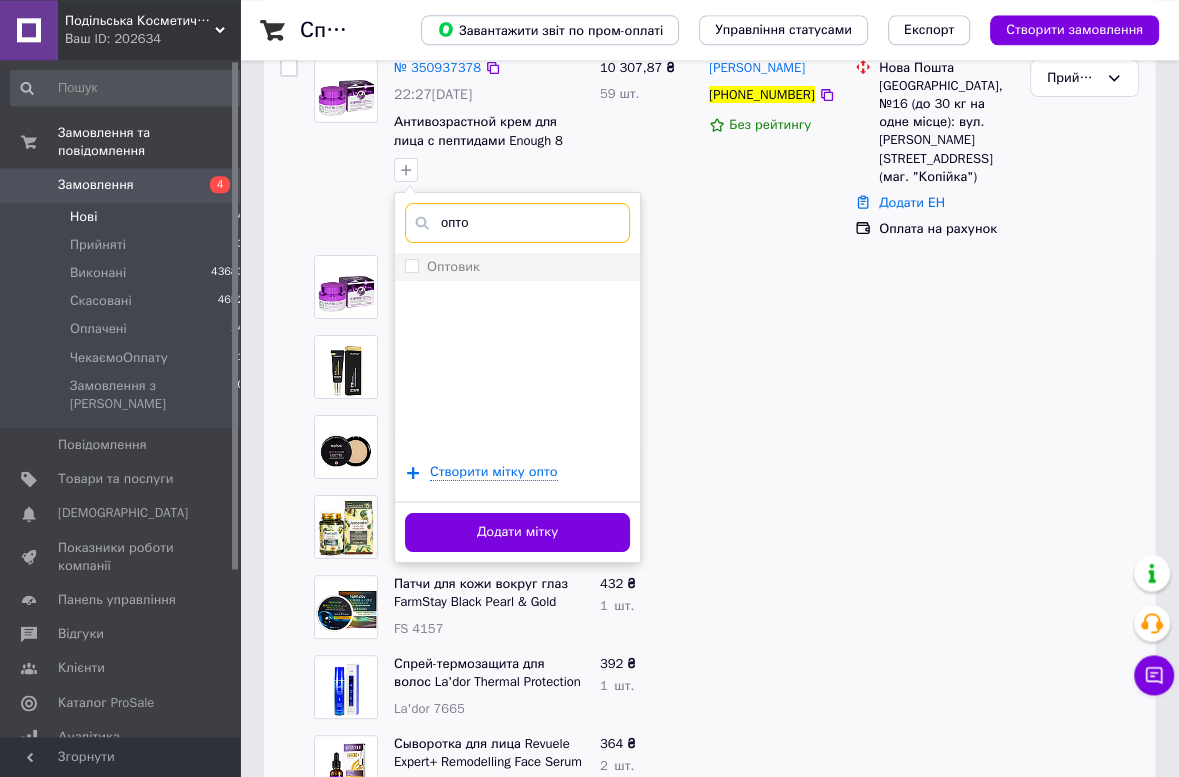 type on "опто" 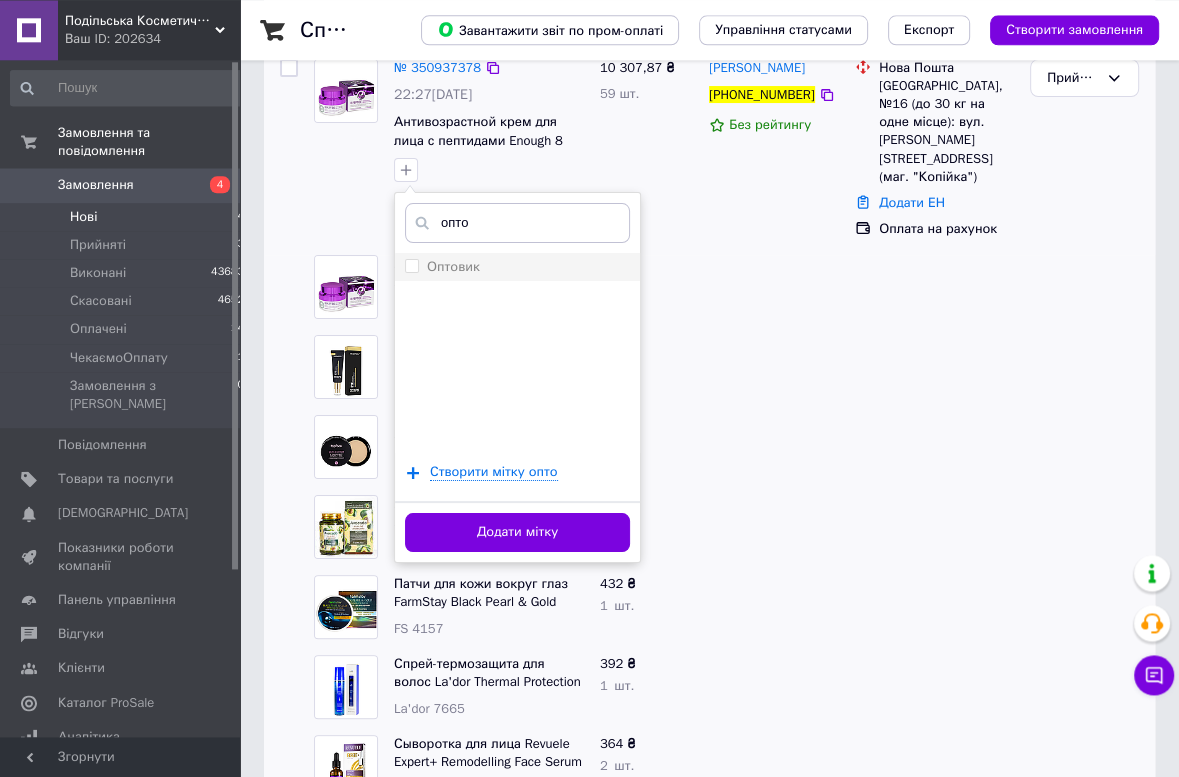 click on "Оптовик" at bounding box center (453, 266) 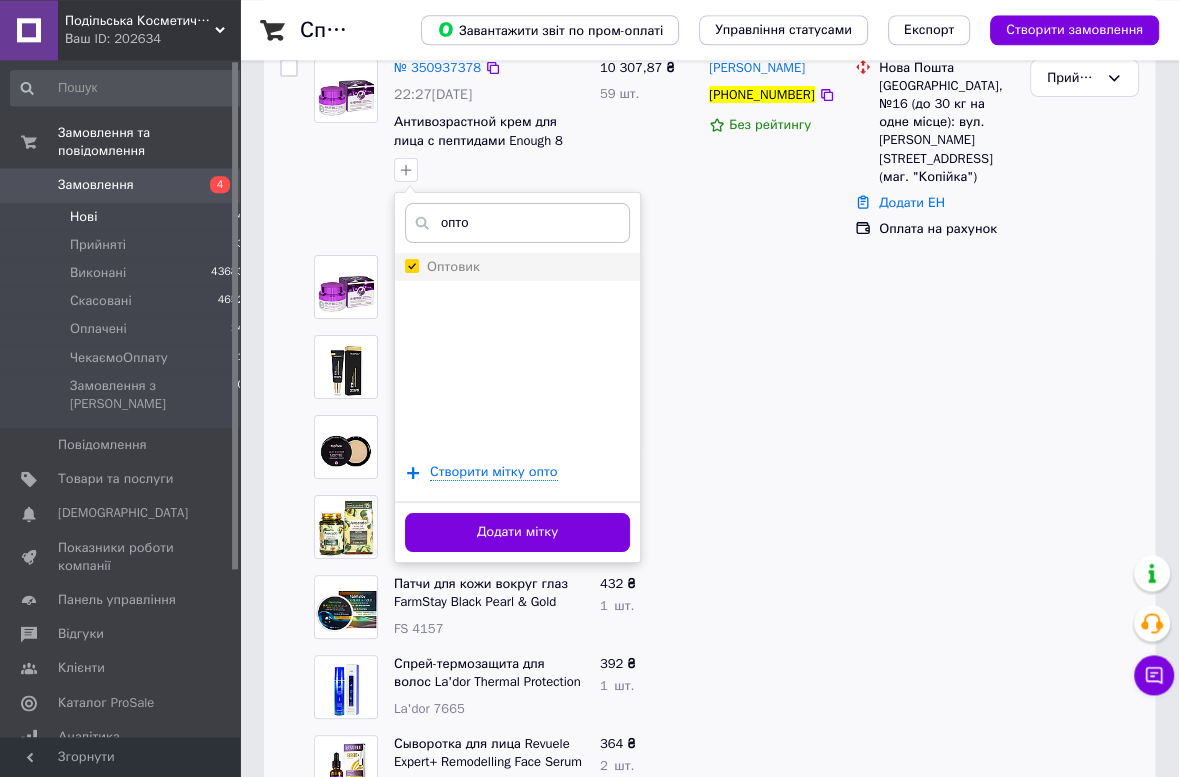 checkbox on "true" 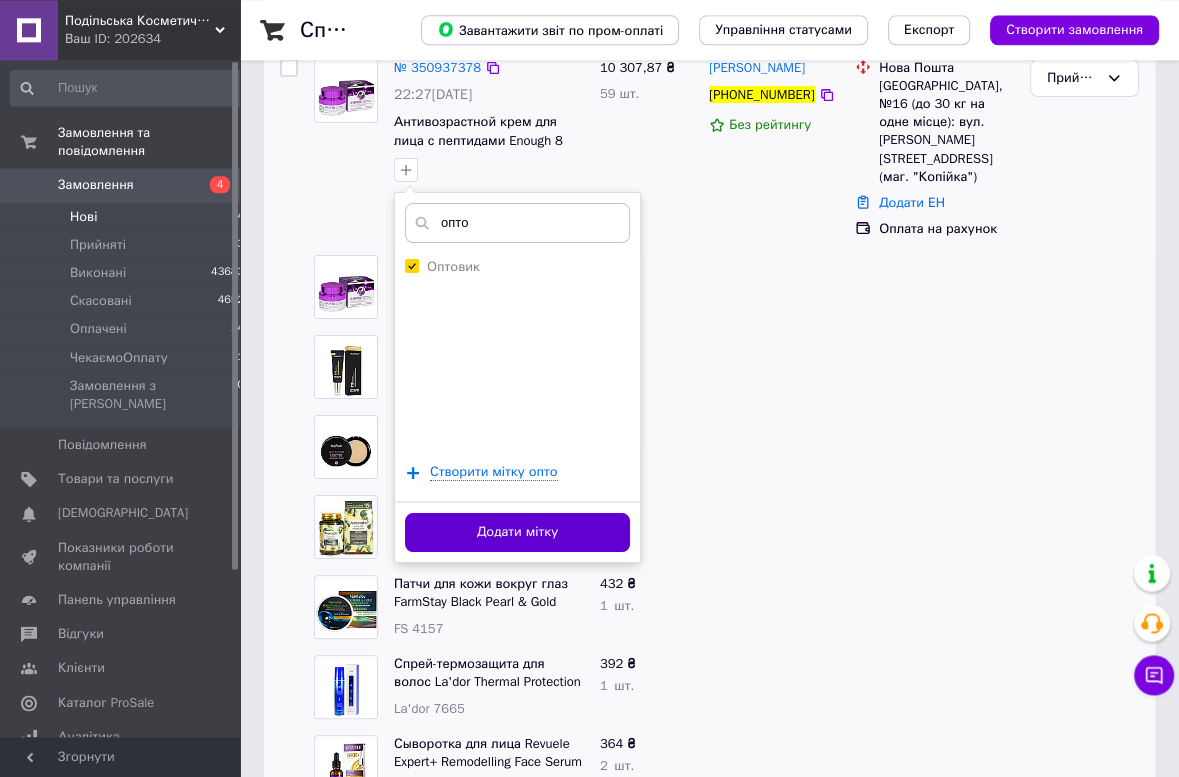 click on "Додати мітку" at bounding box center [517, 532] 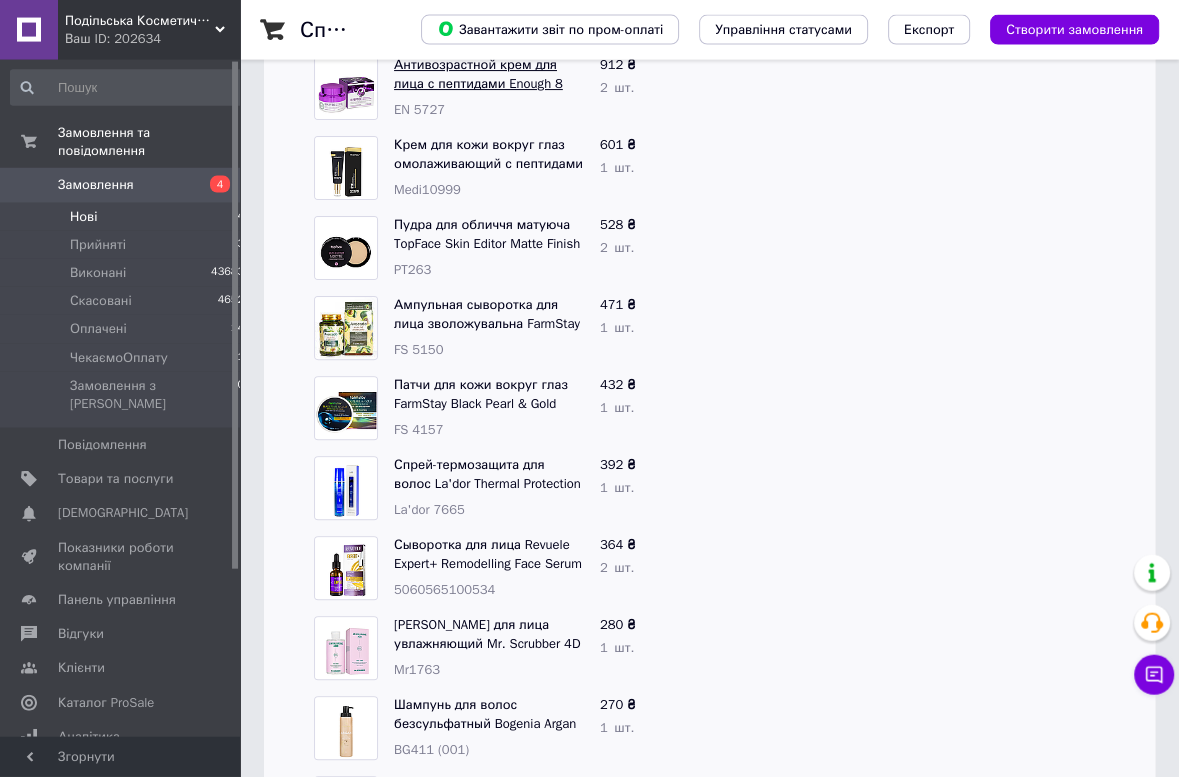 scroll, scrollTop: 0, scrollLeft: 0, axis: both 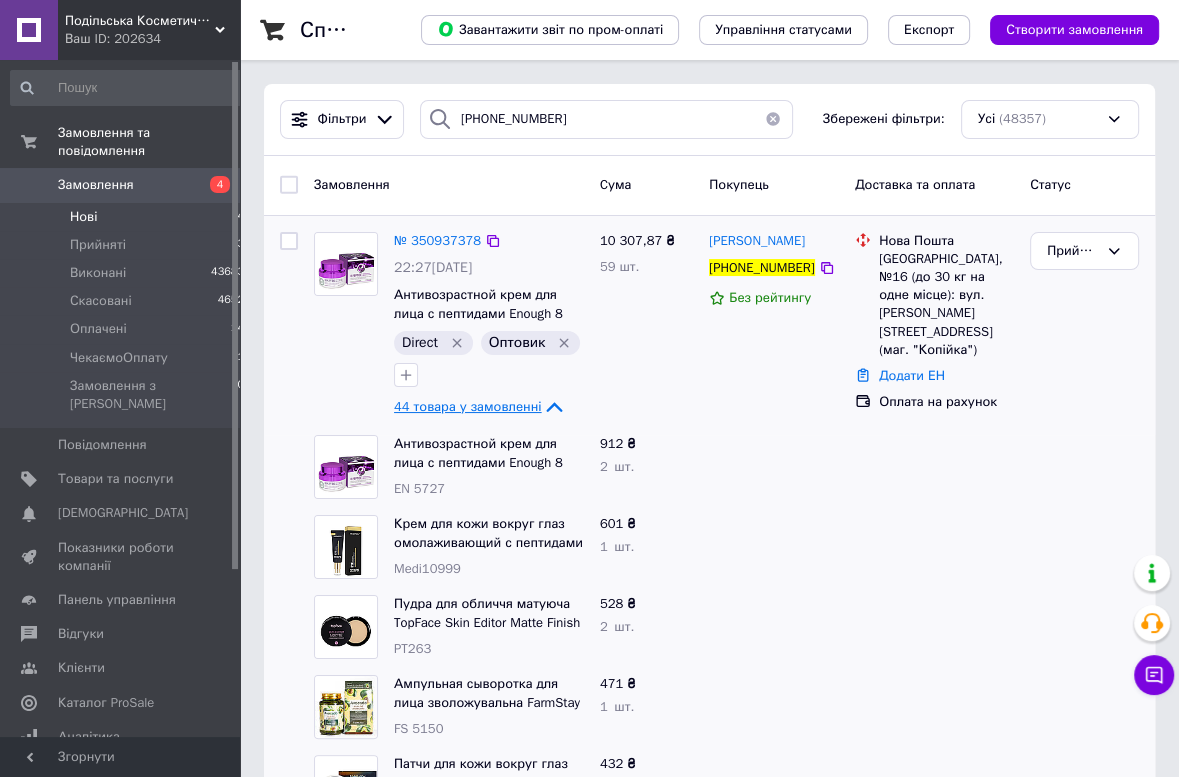 click on "44 товара у замовленні" at bounding box center [468, 406] 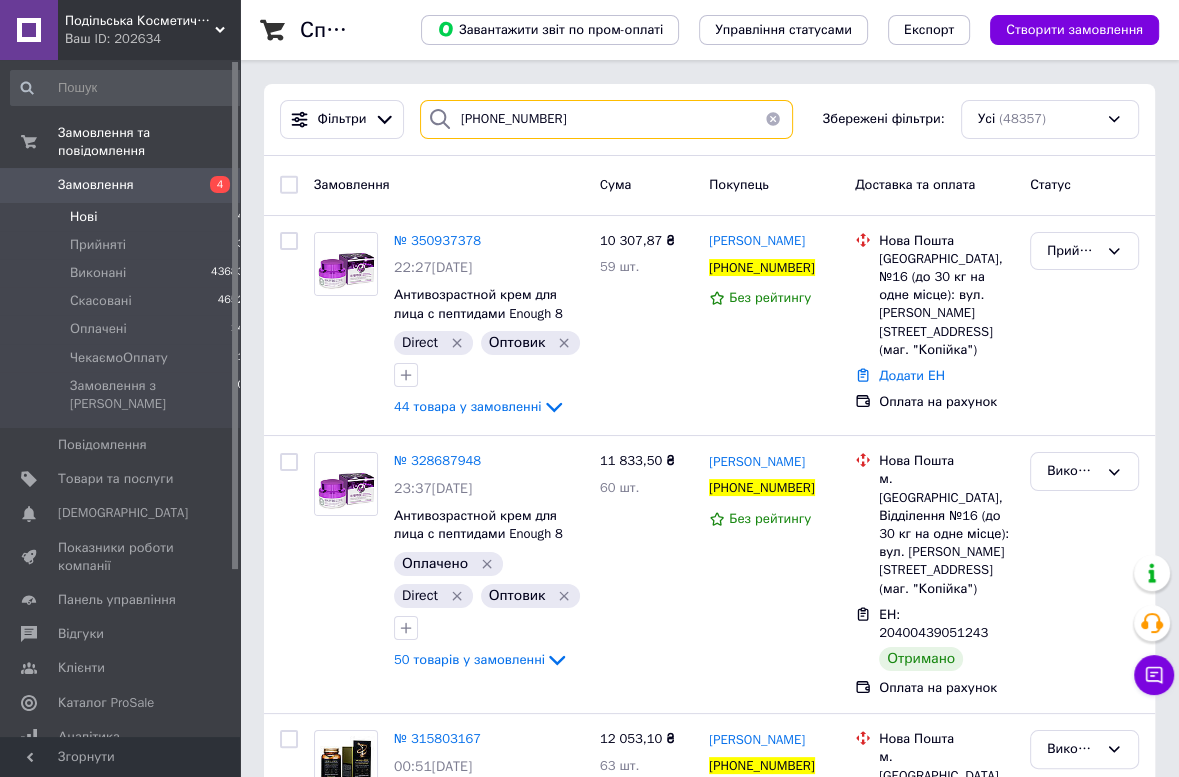 drag, startPoint x: 627, startPoint y: 111, endPoint x: 287, endPoint y: 116, distance: 340.03677 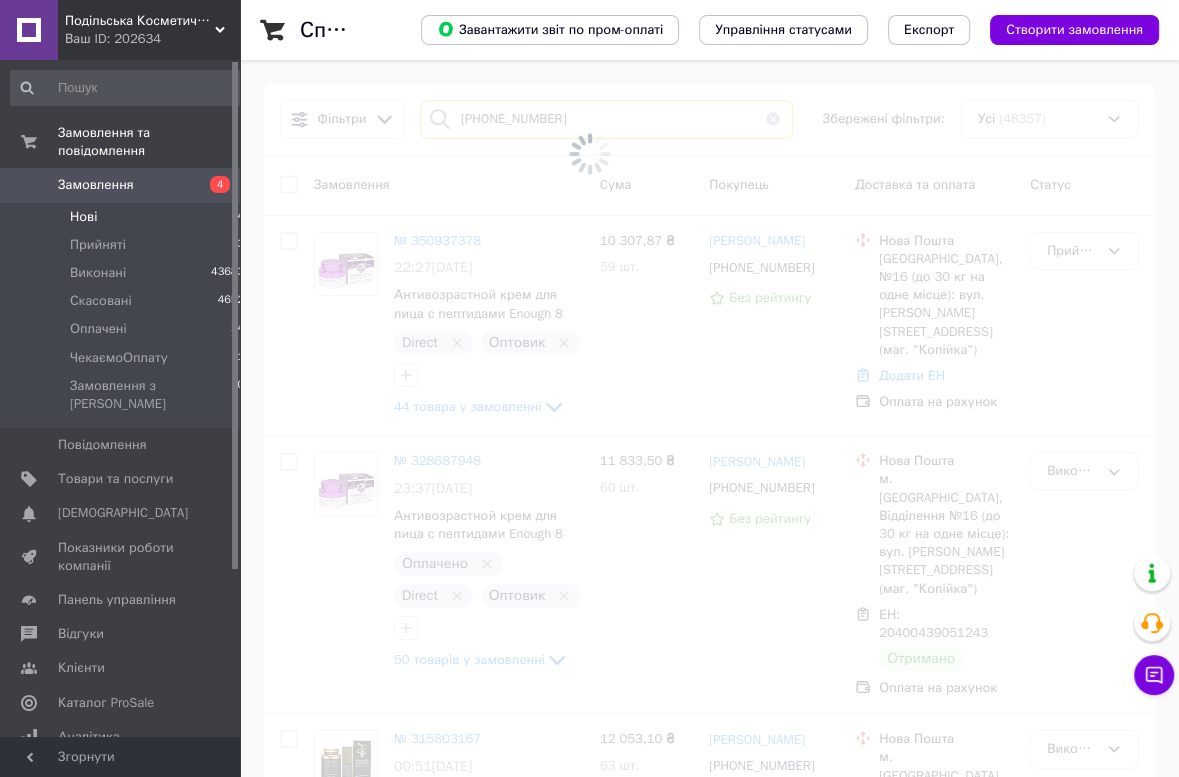 type on "[PHONE_NUMBER]" 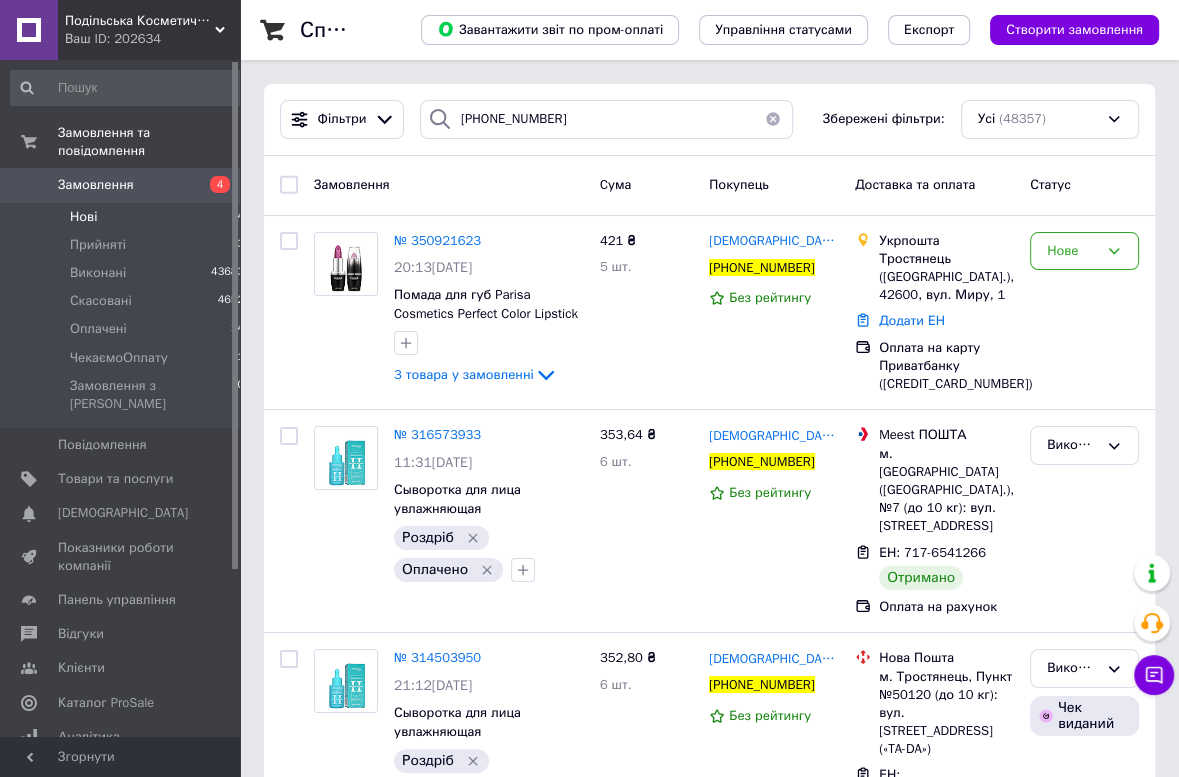 click at bounding box center [289, 185] 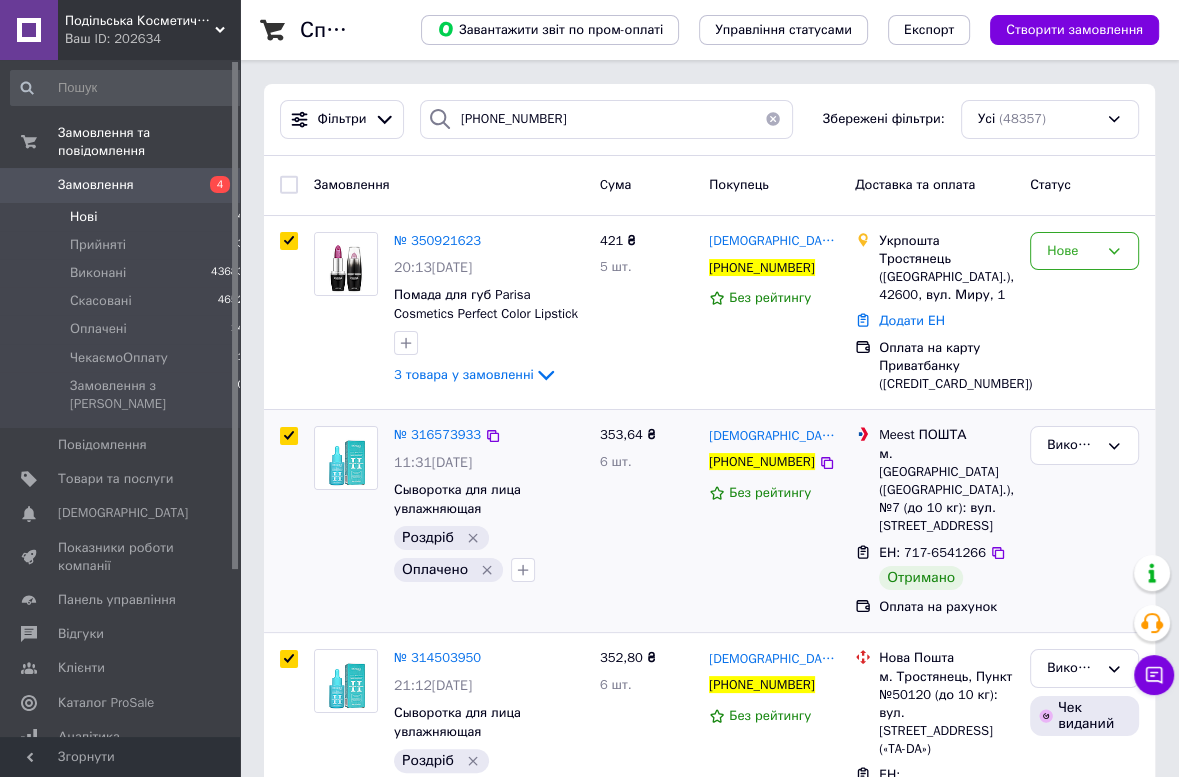 checkbox on "true" 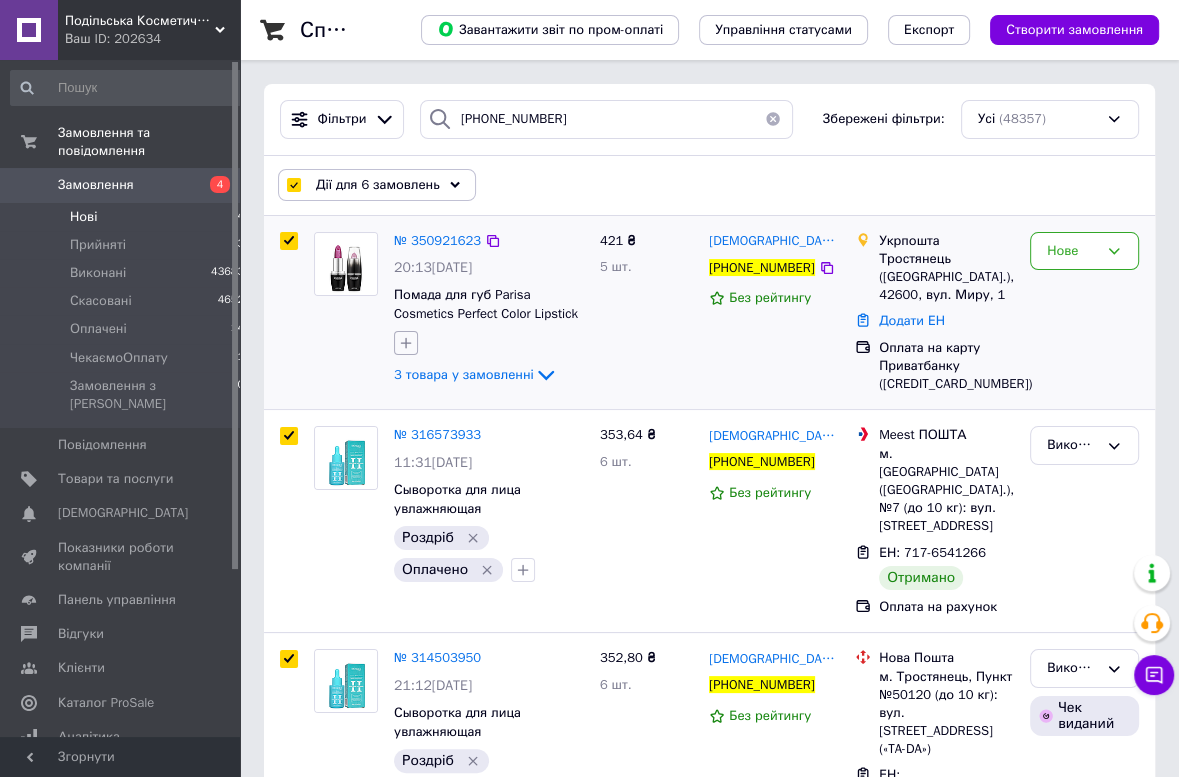 click 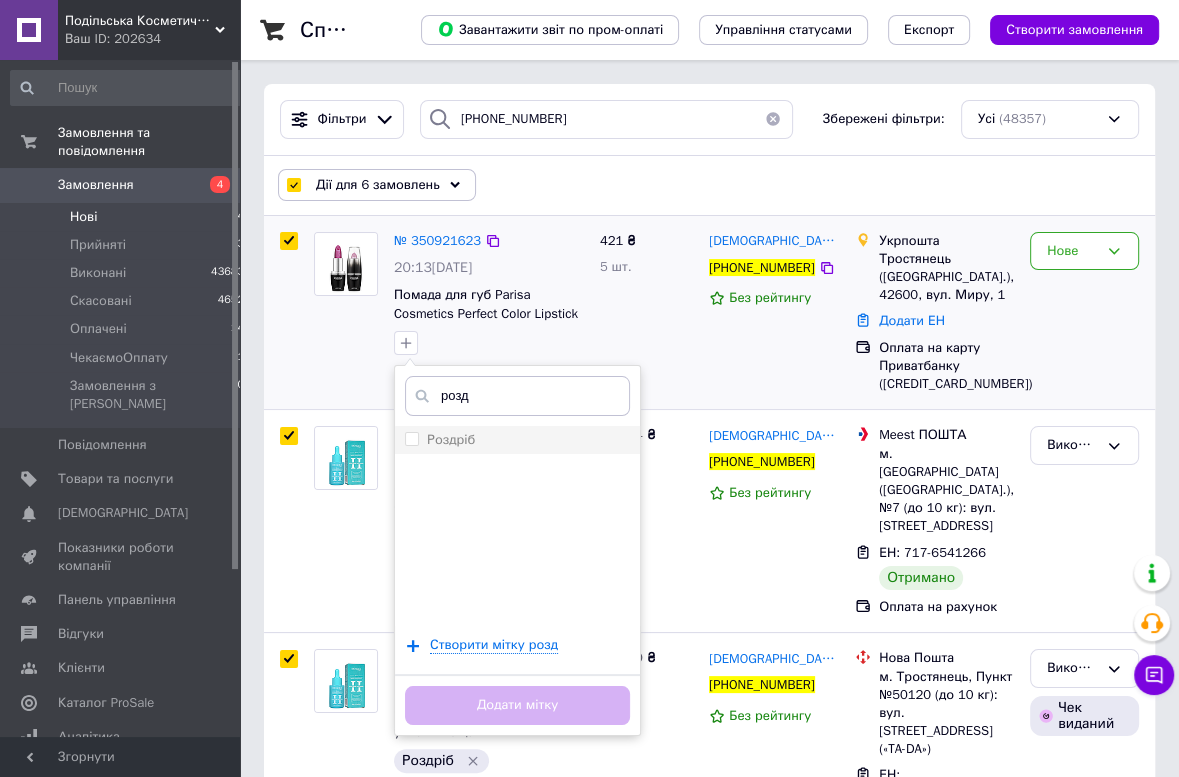 type on "розд" 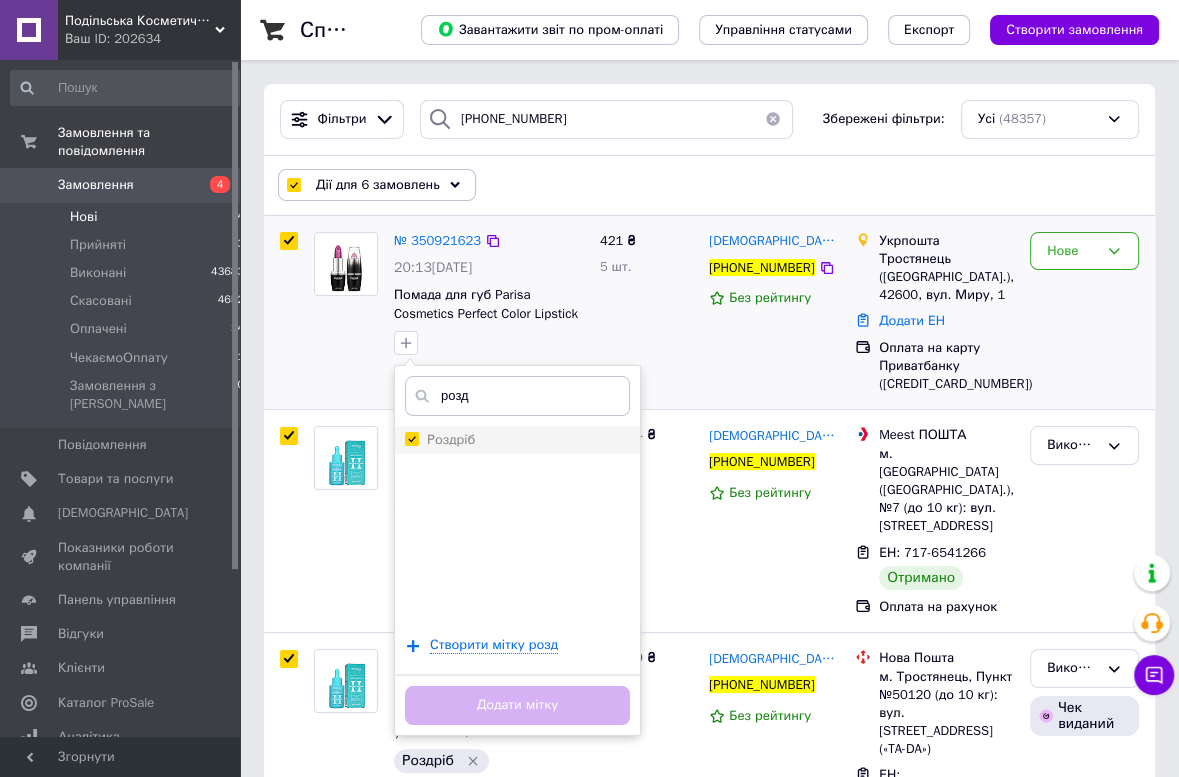 checkbox on "true" 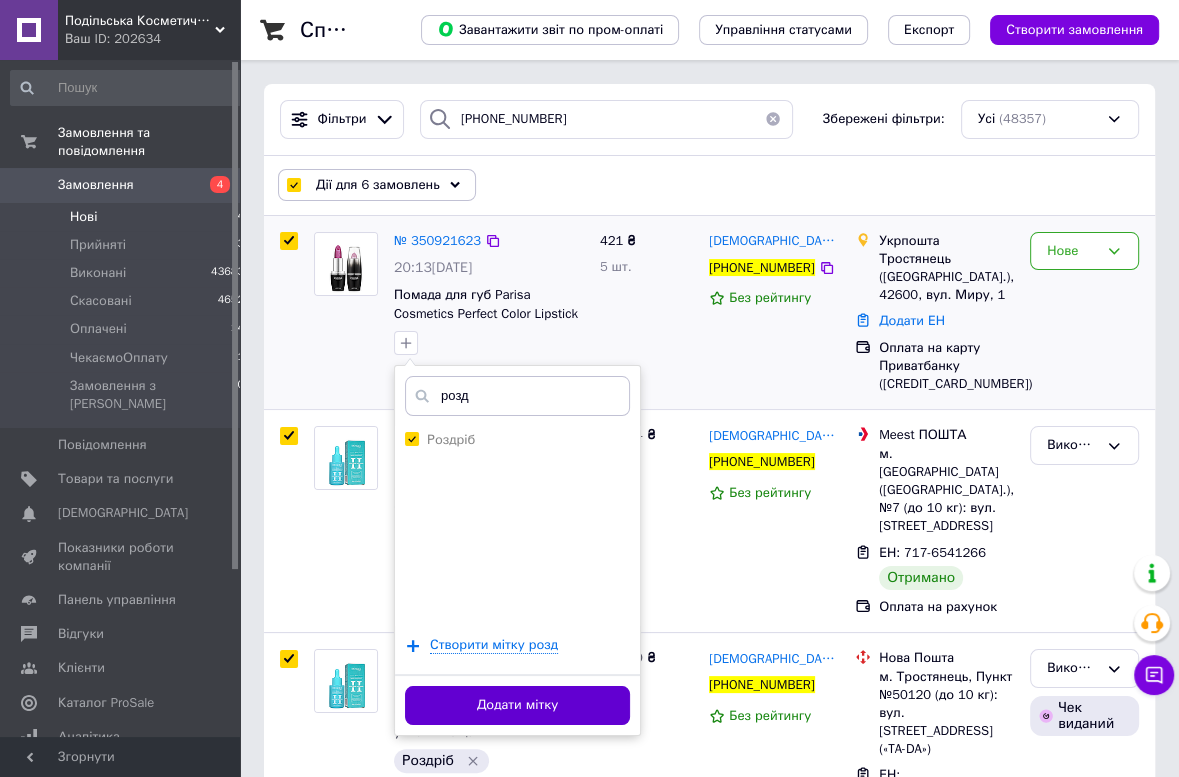 click on "Додати мітку" at bounding box center [517, 705] 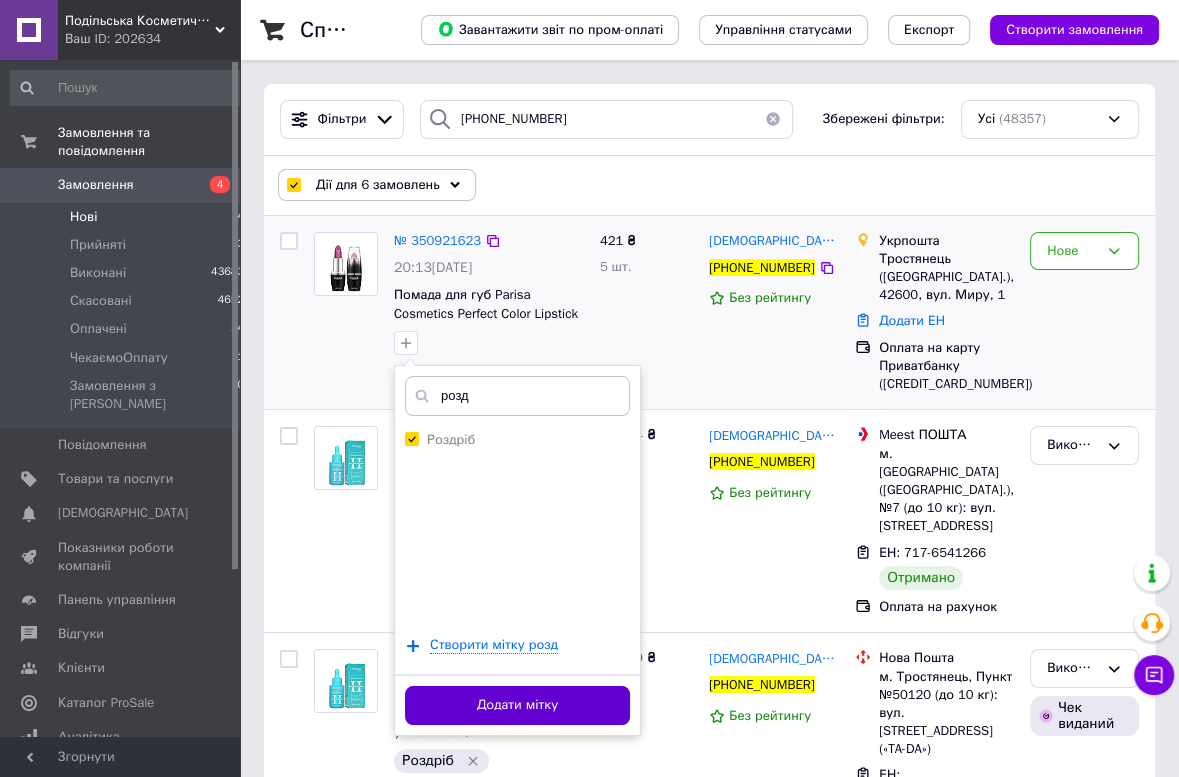 checkbox on "false" 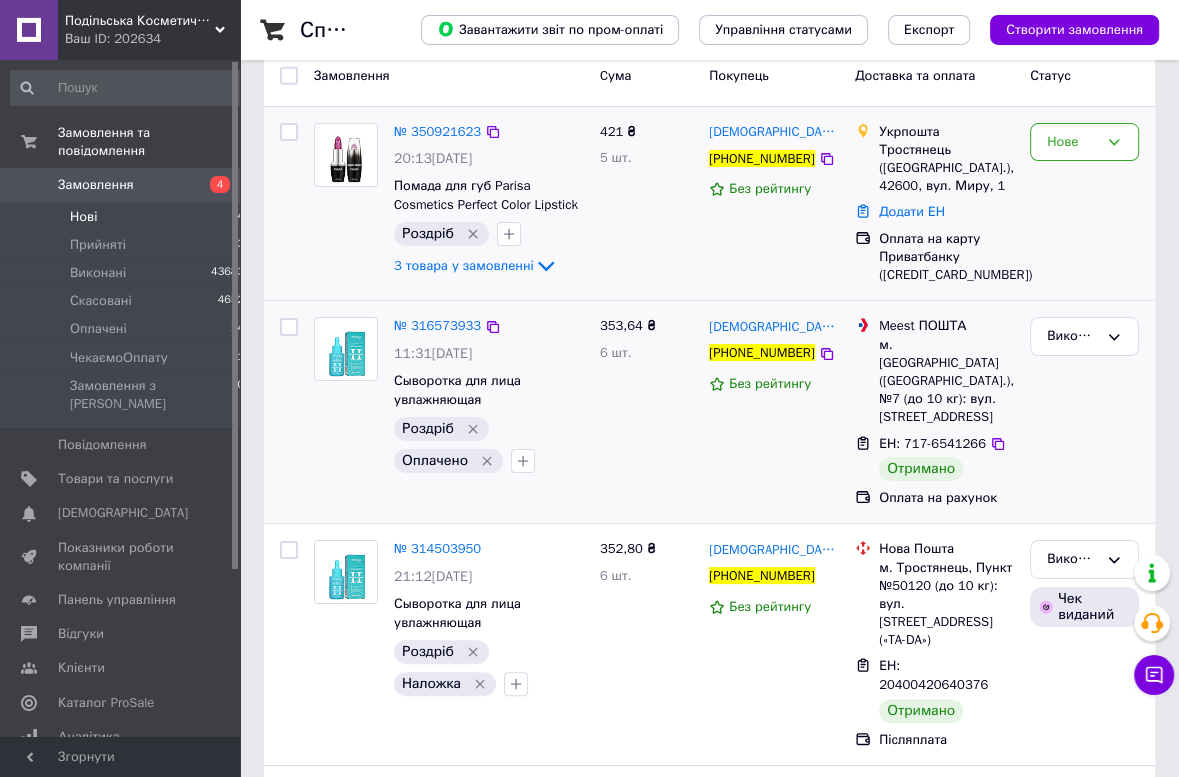scroll, scrollTop: 0, scrollLeft: 0, axis: both 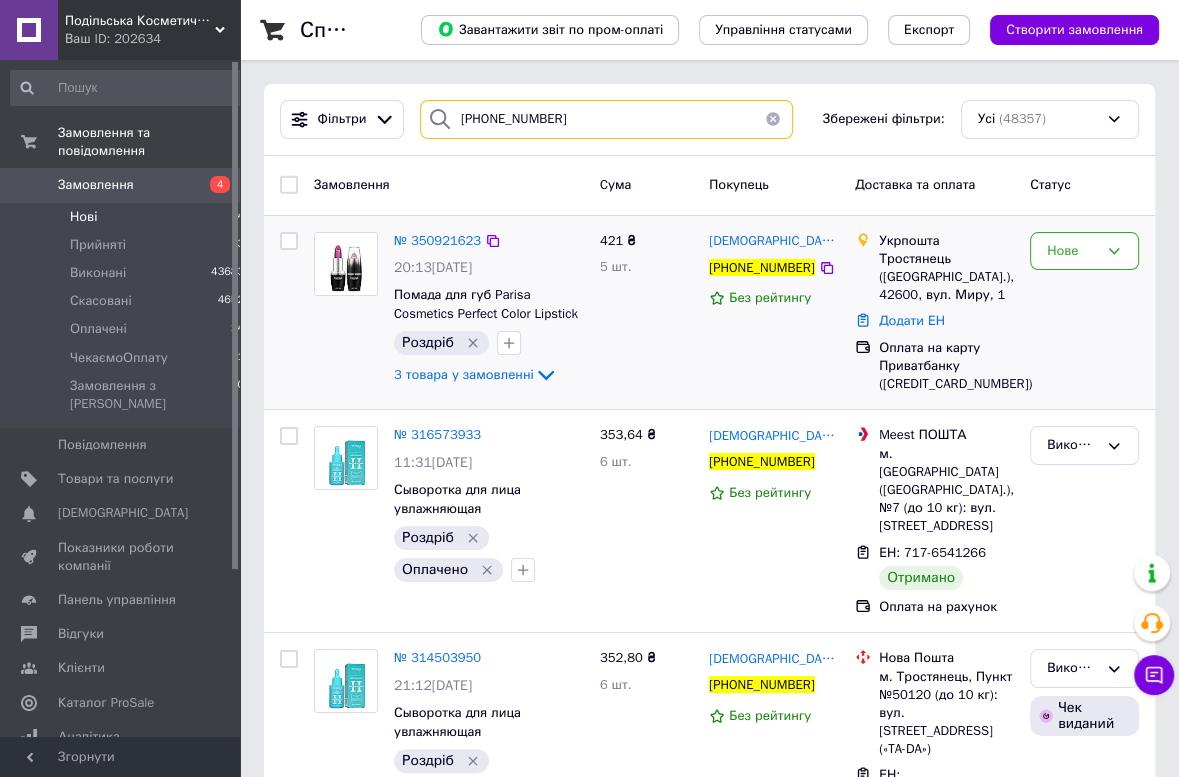 drag, startPoint x: 666, startPoint y: 119, endPoint x: 259, endPoint y: 140, distance: 407.5414 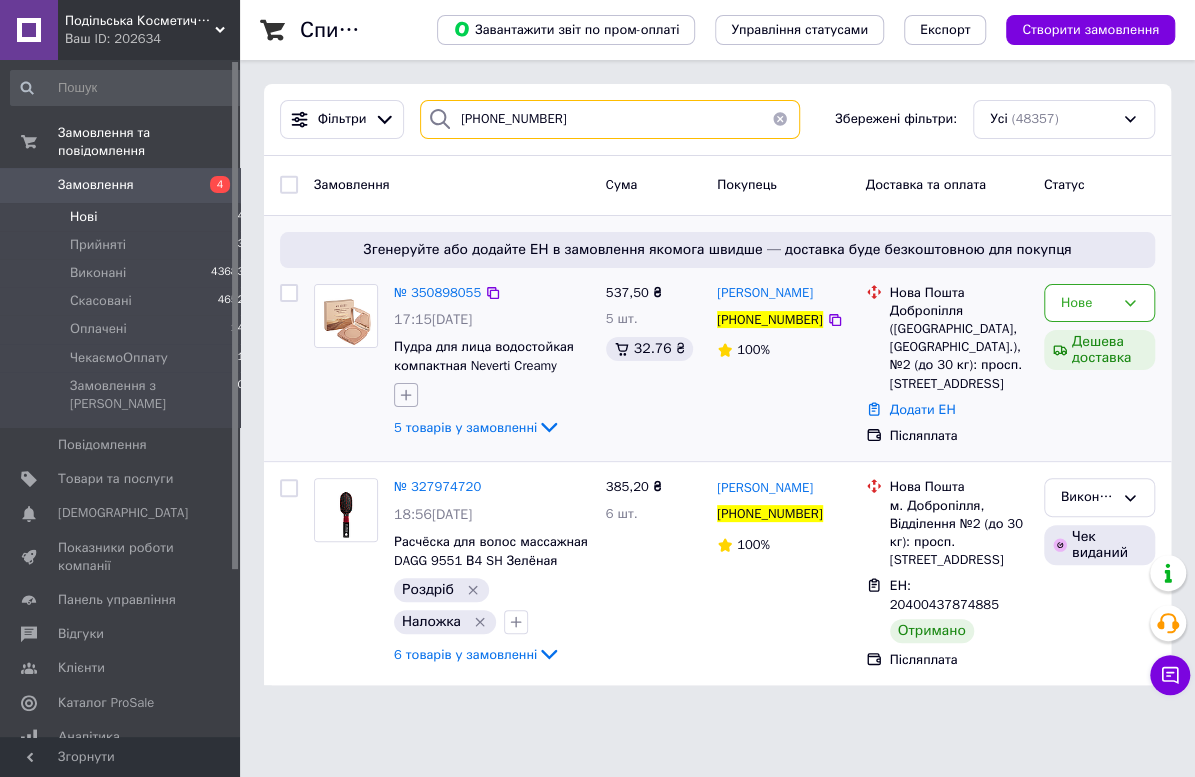 type on "[PHONE_NUMBER]" 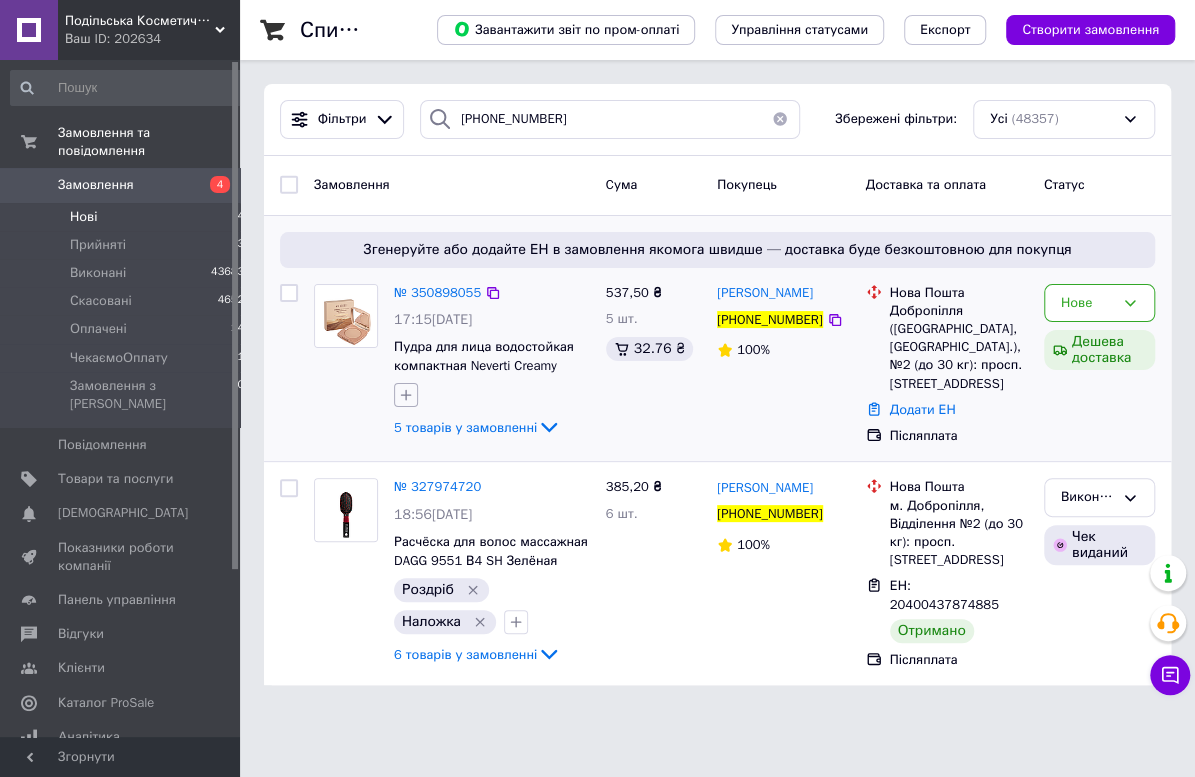 click 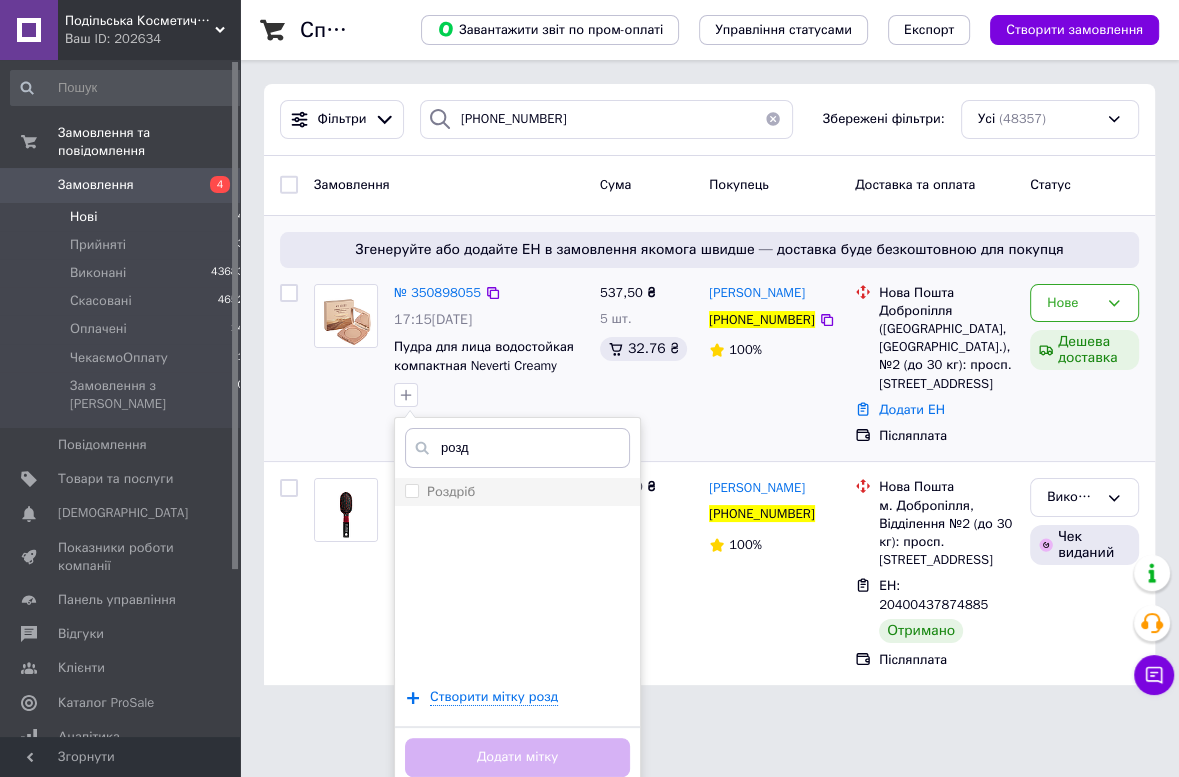 type on "розд" 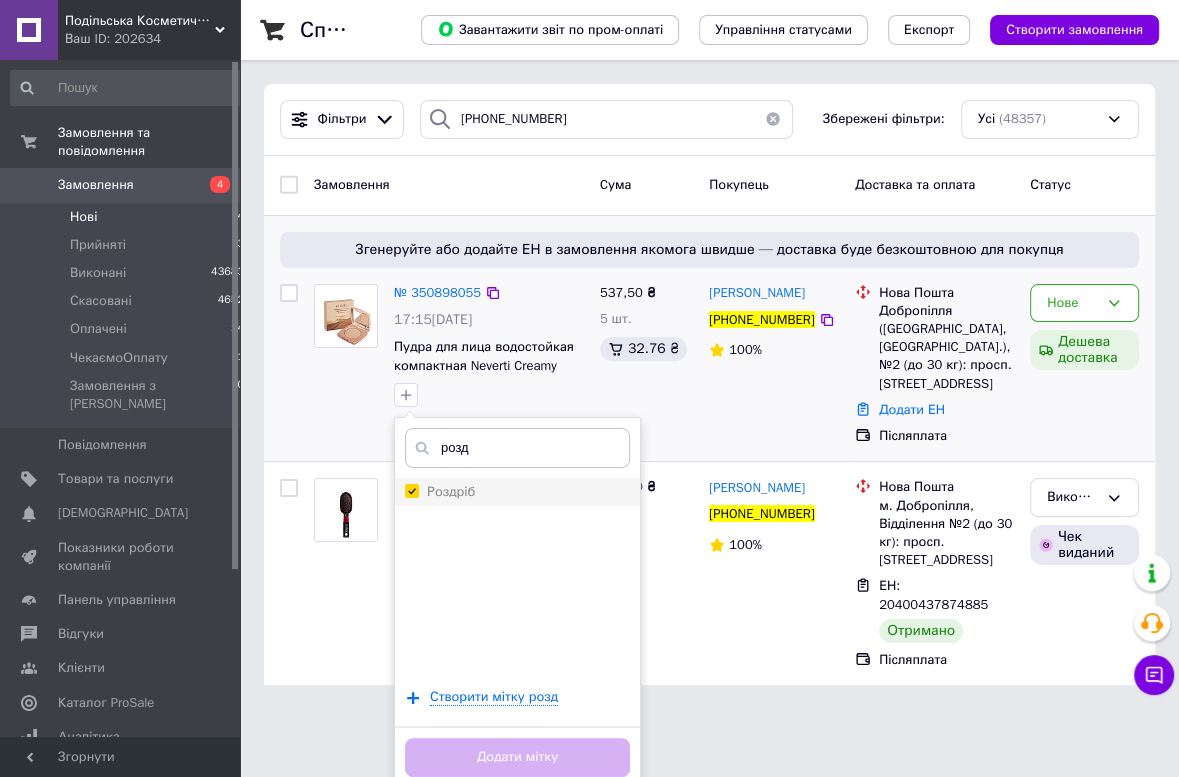 checkbox on "true" 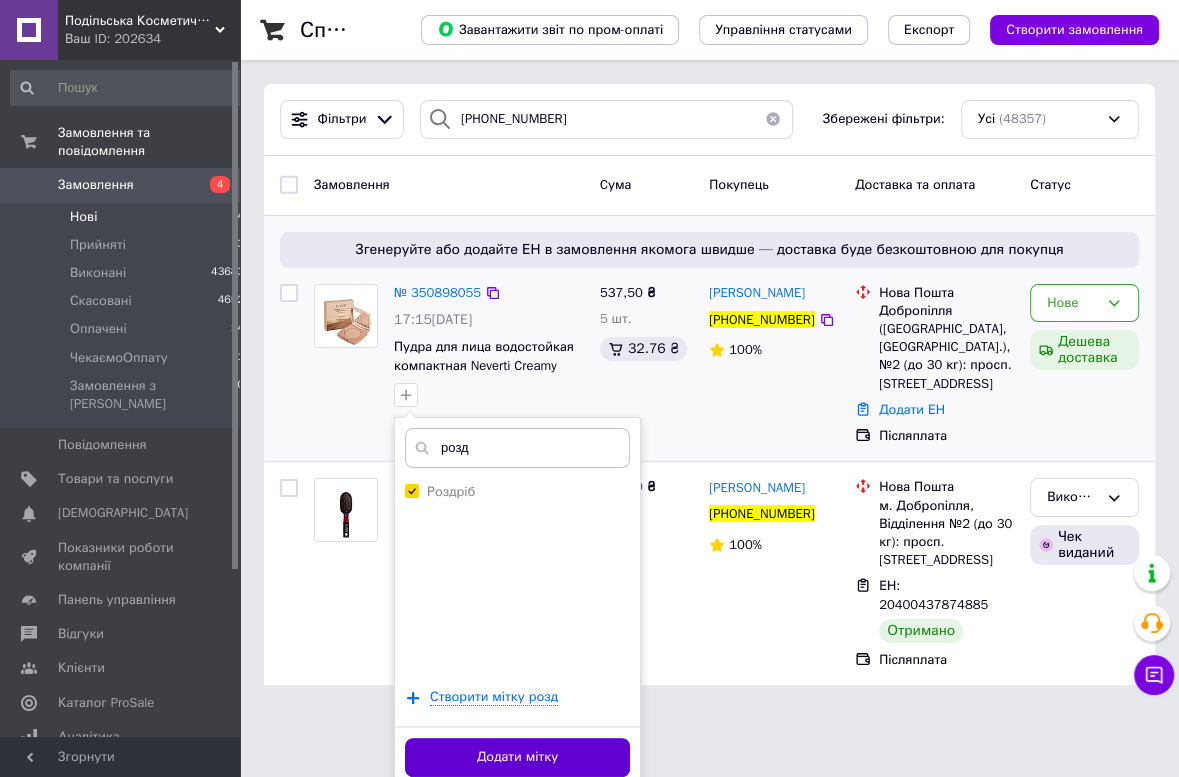 click on "Додати мітку" at bounding box center [517, 757] 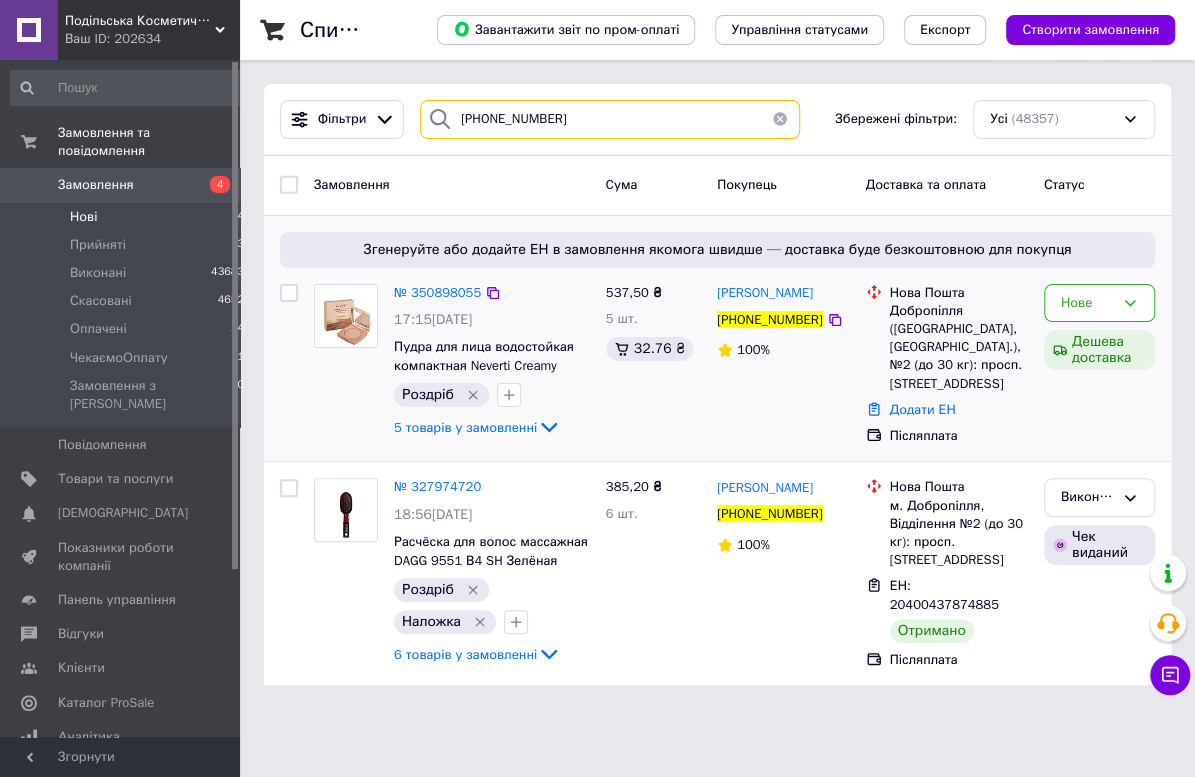 paste on "3636811" 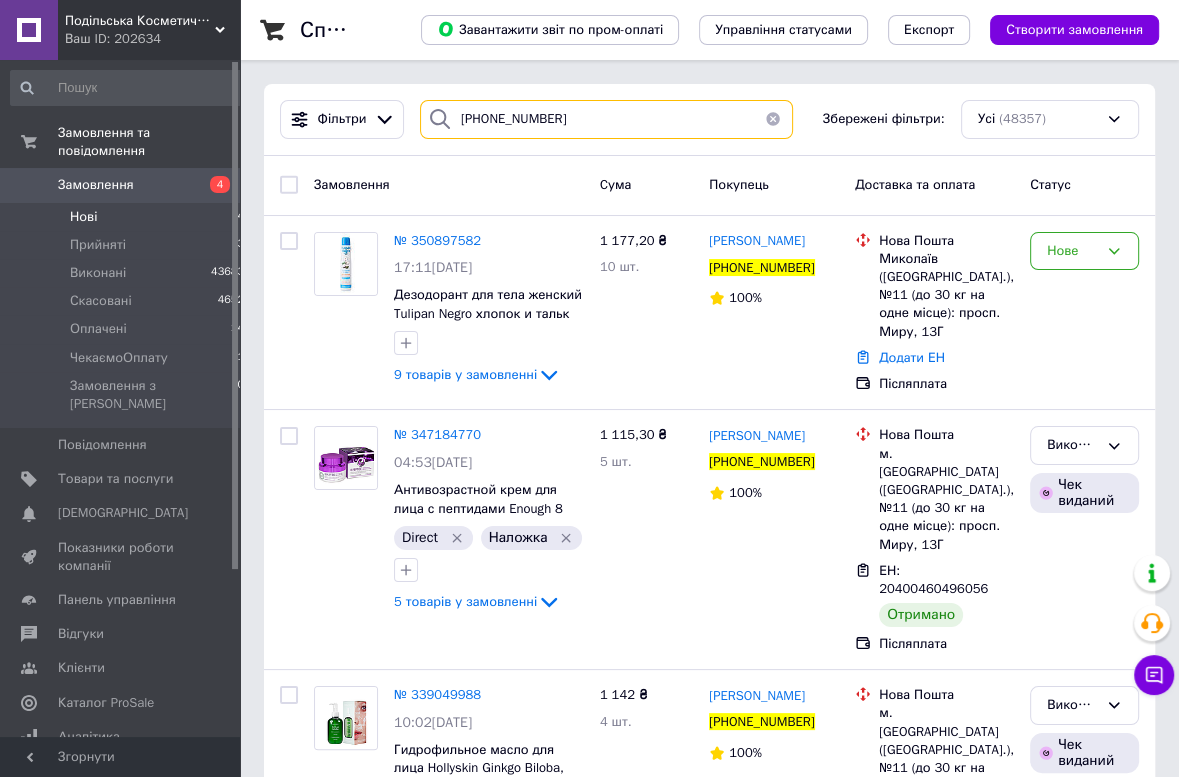 type on "[PHONE_NUMBER]" 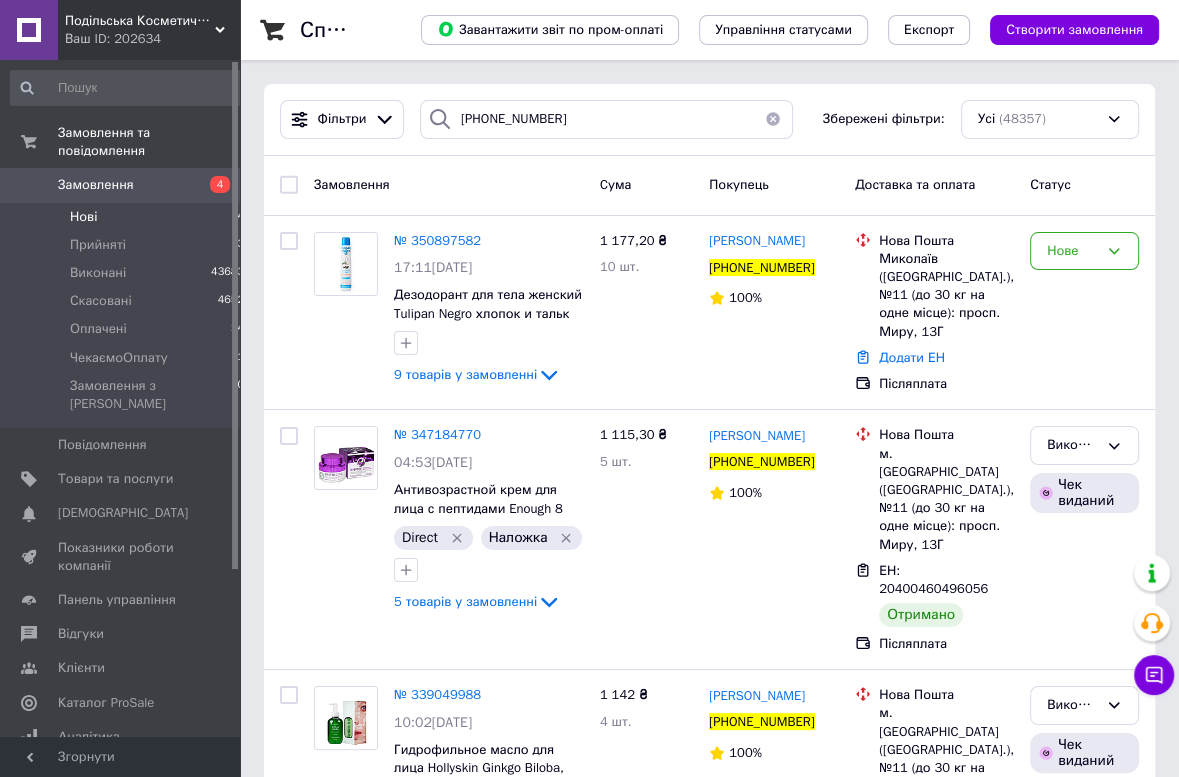 click at bounding box center [289, 185] 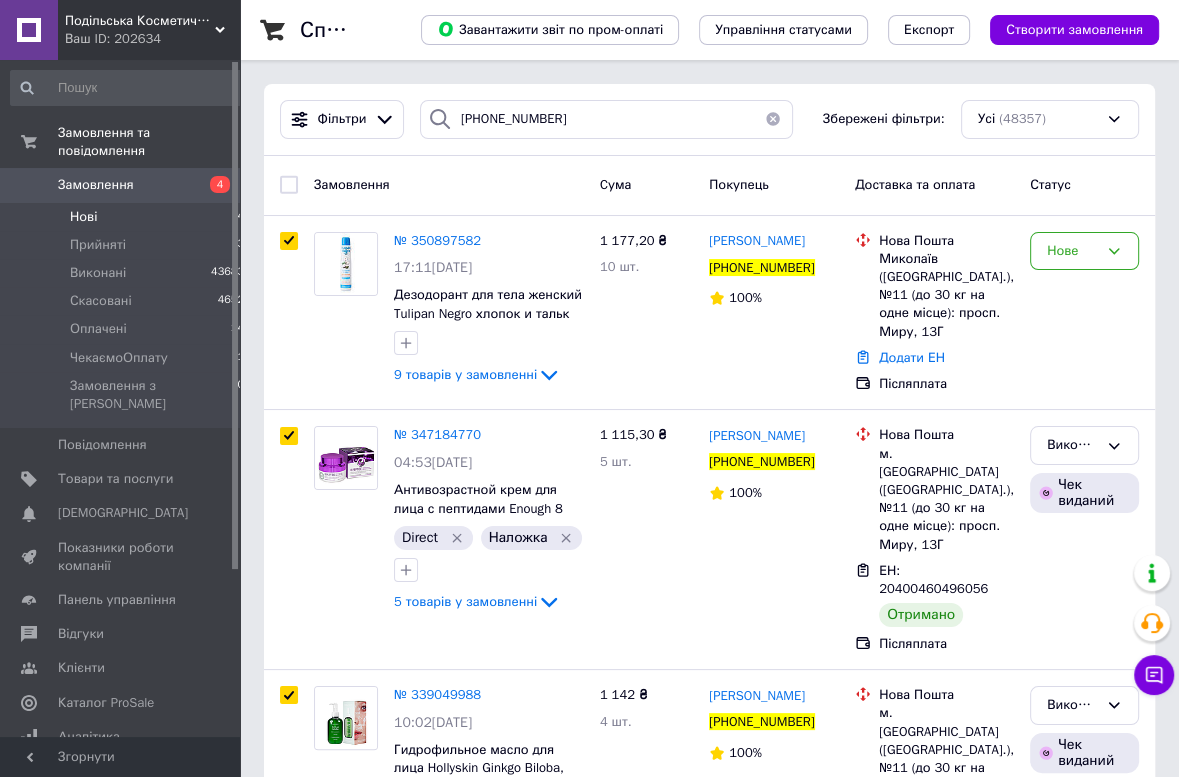 checkbox on "true" 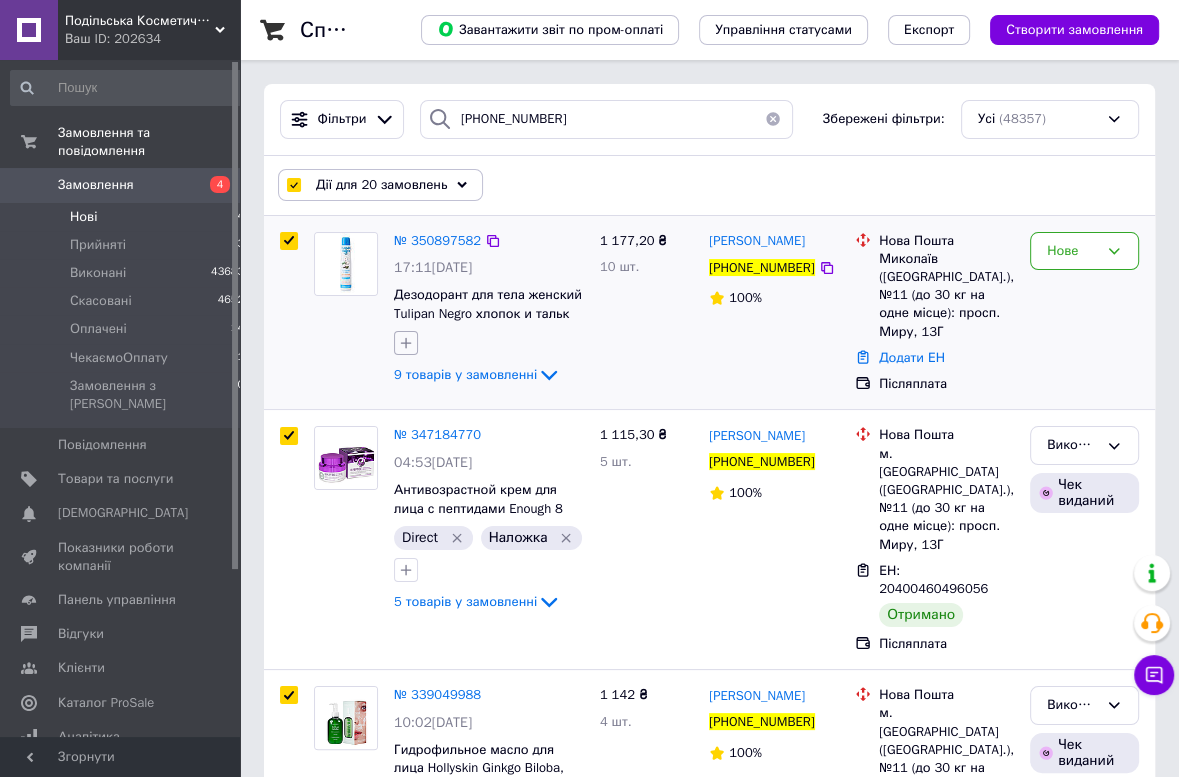 click 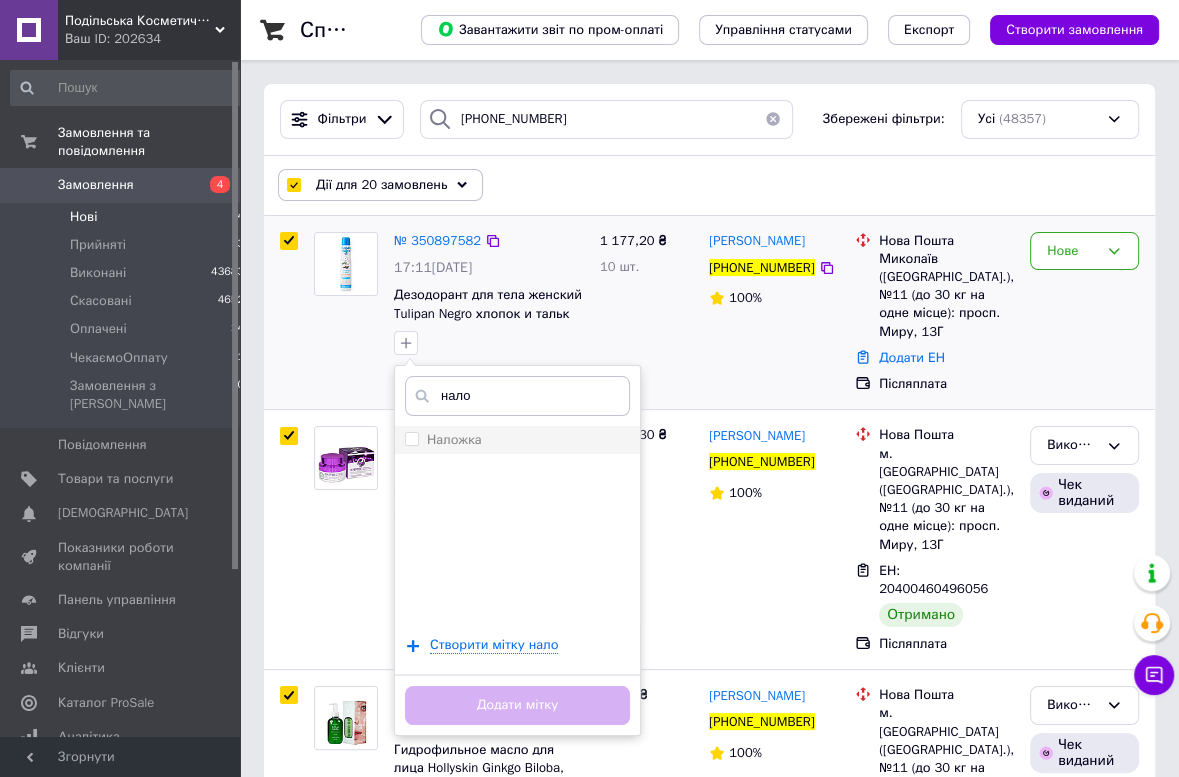 type on "нало" 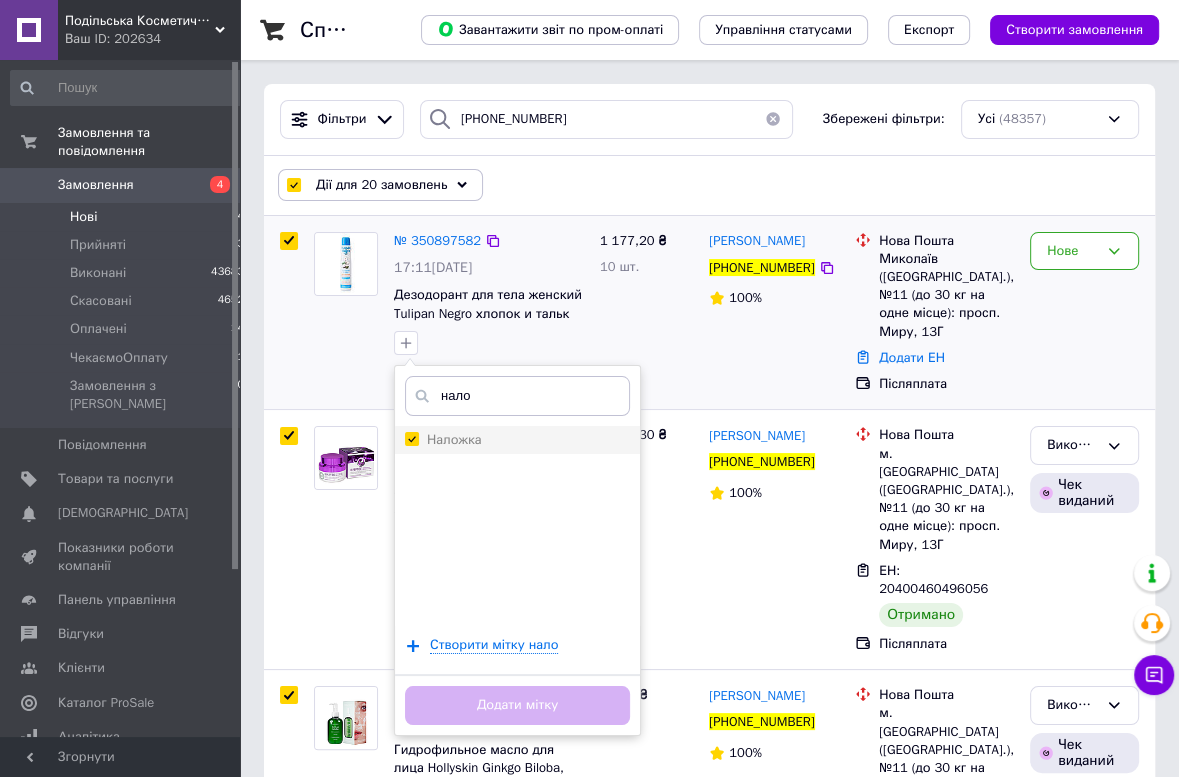 checkbox on "true" 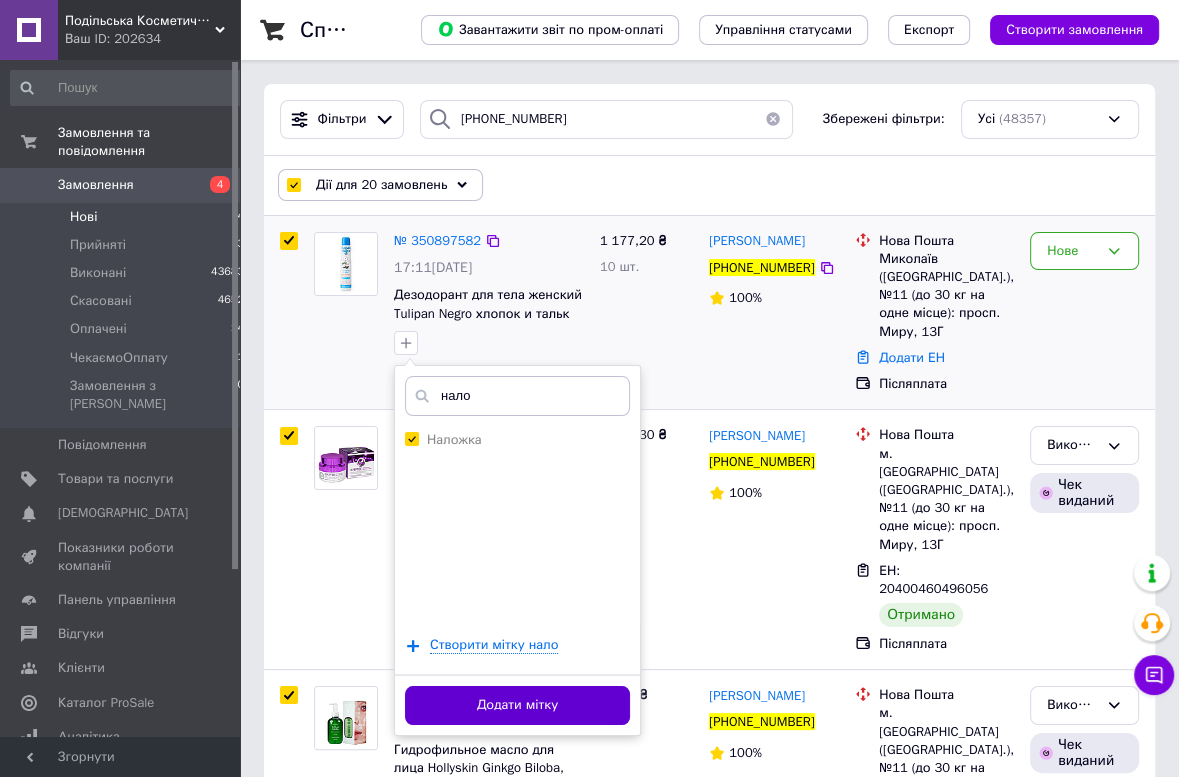 click on "Додати мітку" at bounding box center (517, 705) 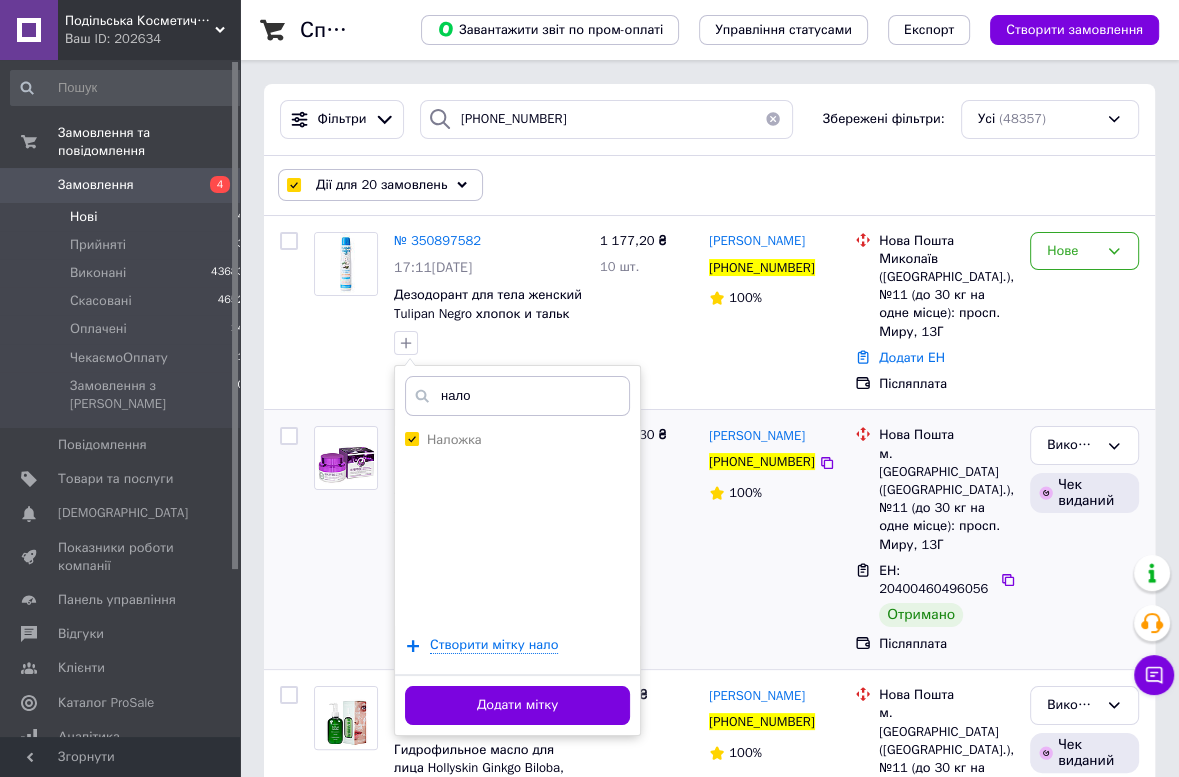 checkbox on "false" 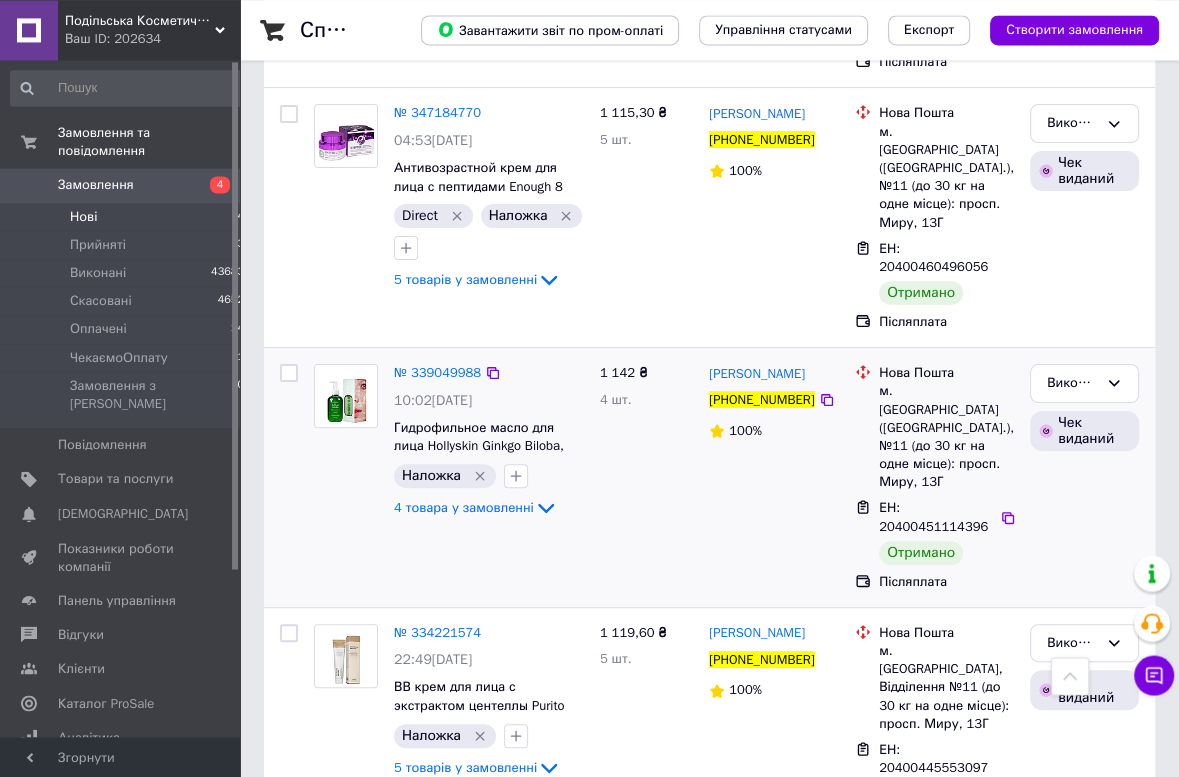 scroll, scrollTop: 319, scrollLeft: 0, axis: vertical 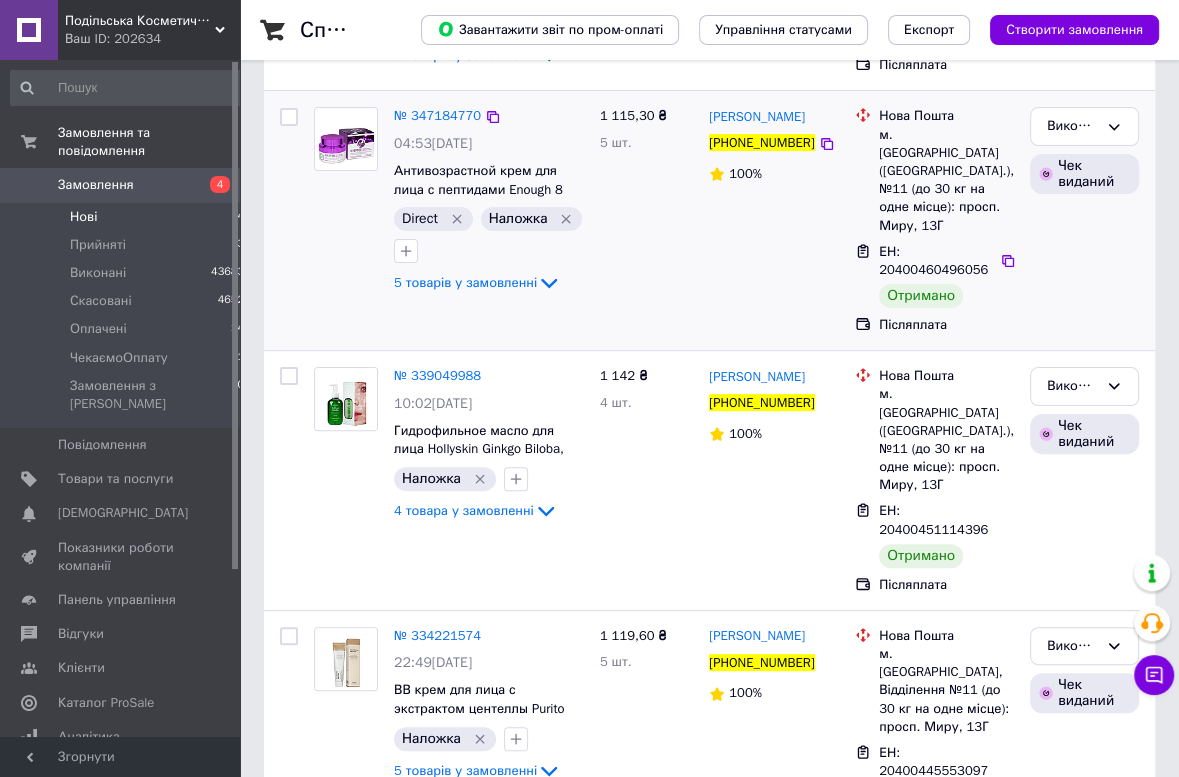 click 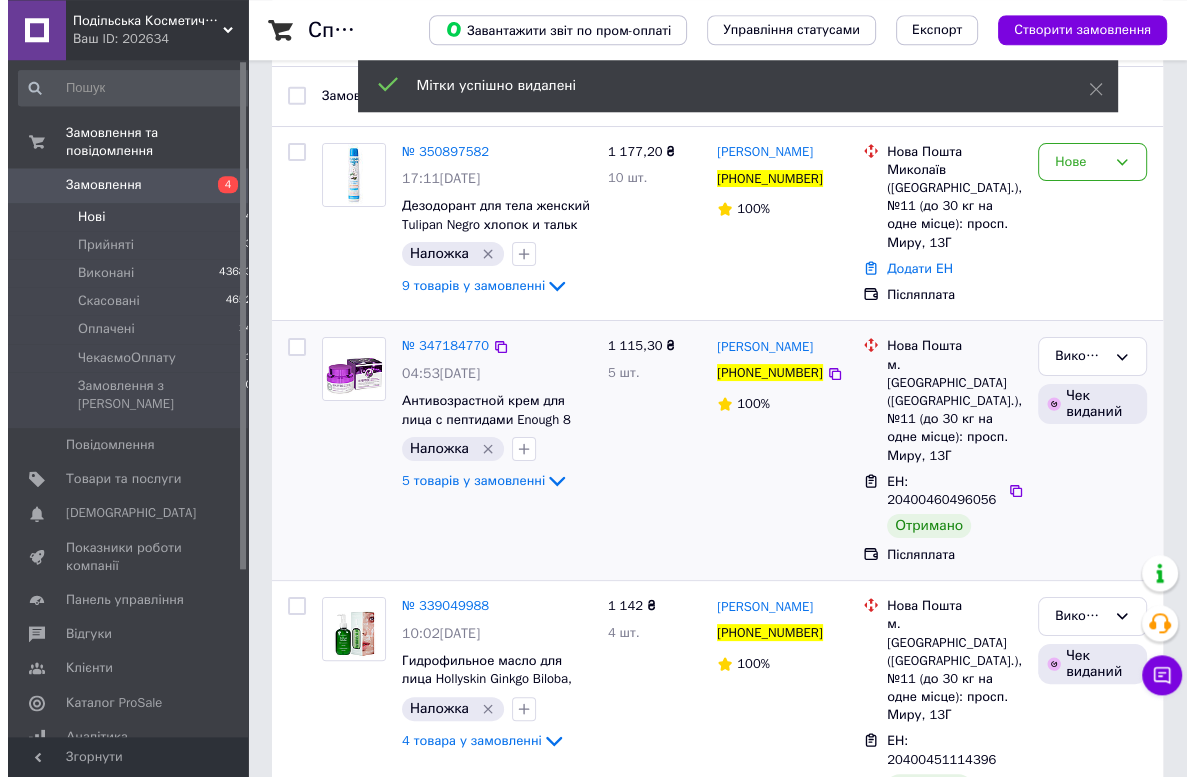 scroll, scrollTop: 0, scrollLeft: 0, axis: both 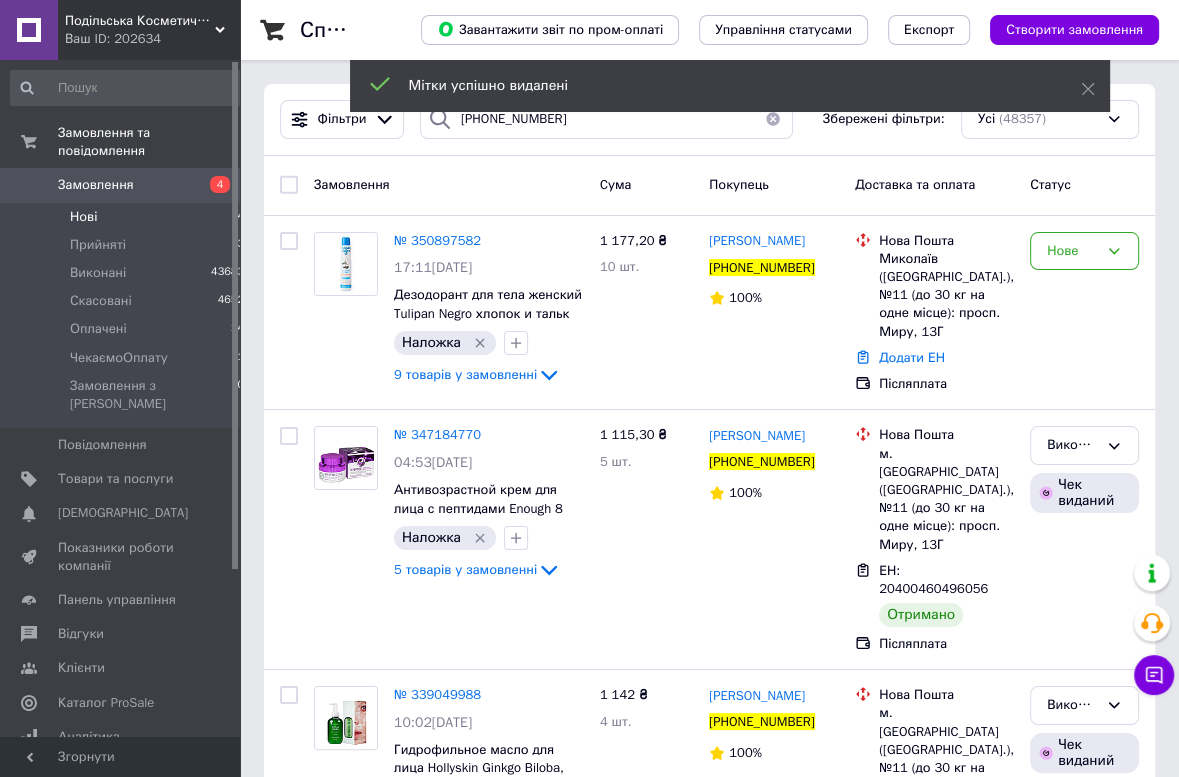 click at bounding box center [773, 119] 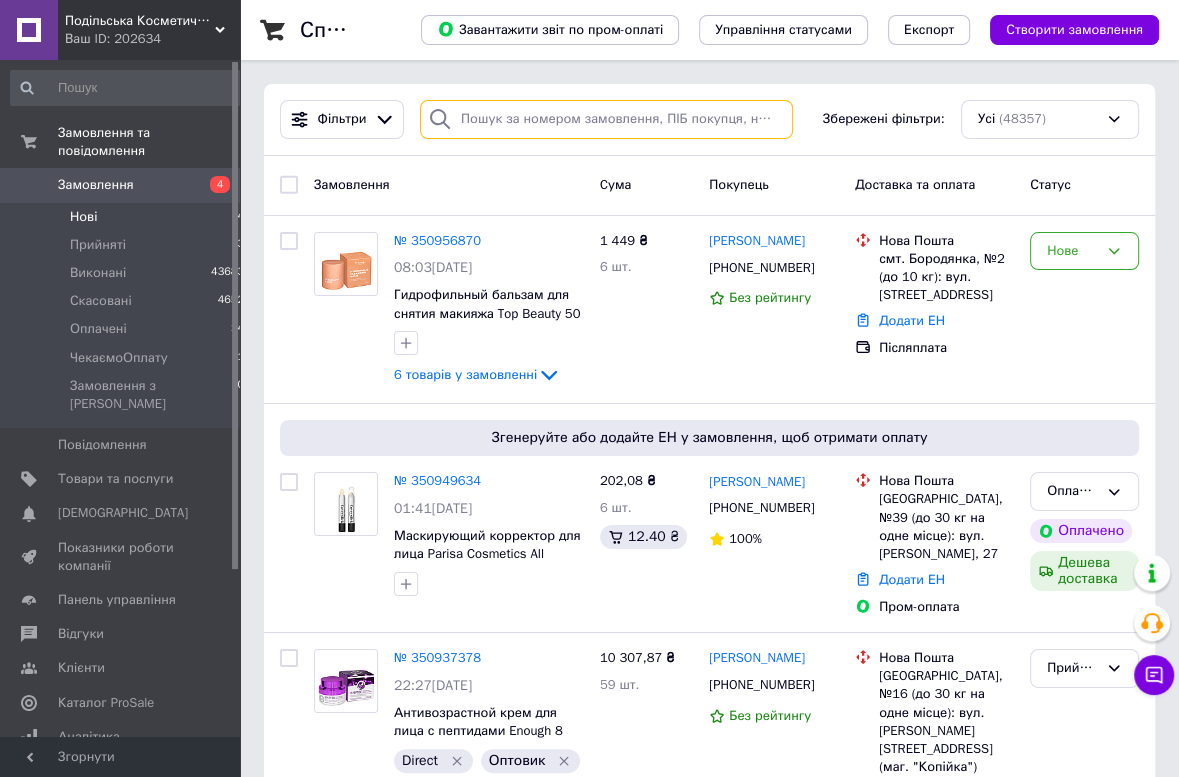 paste on "[PHONE_NUMBER]" 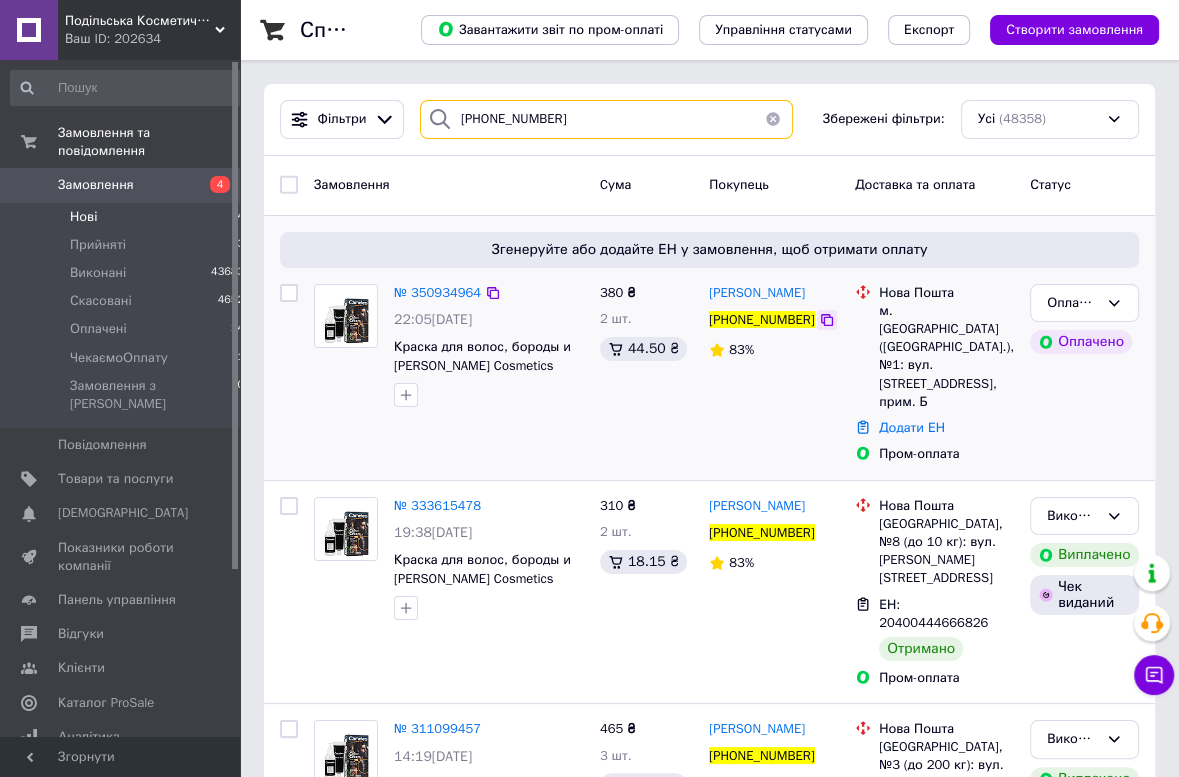type on "[PHONE_NUMBER]" 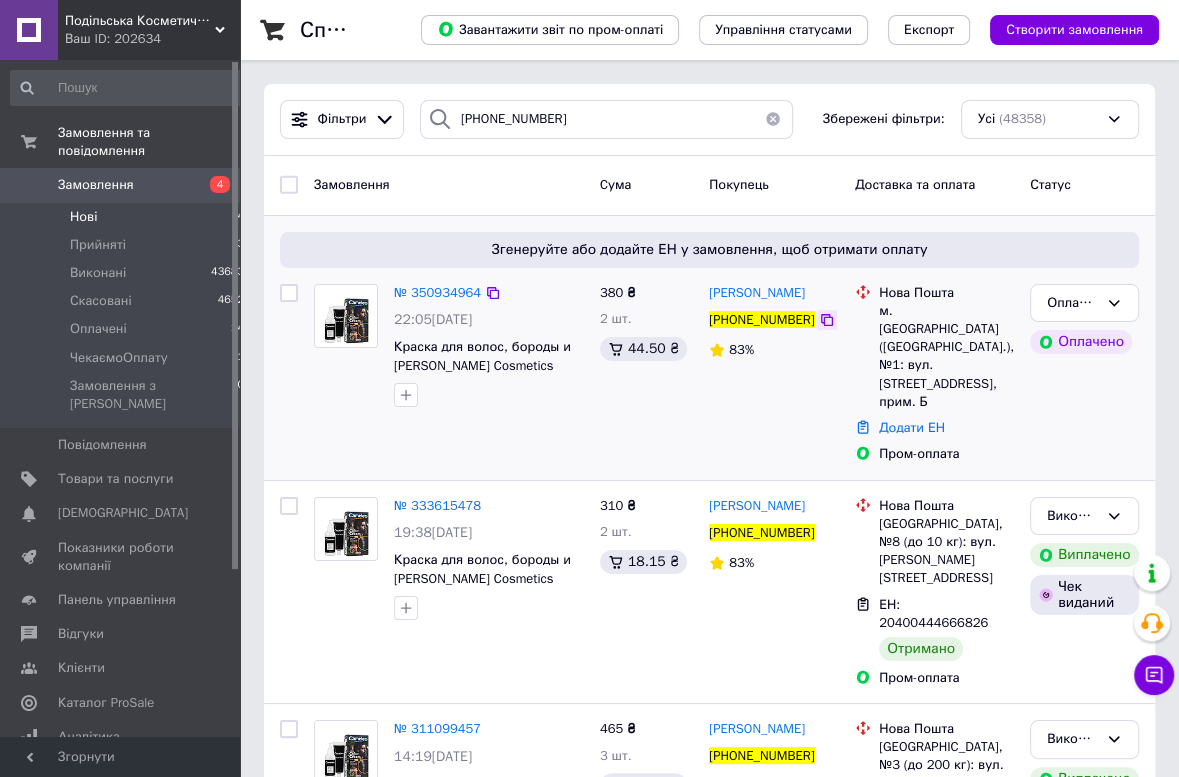 click 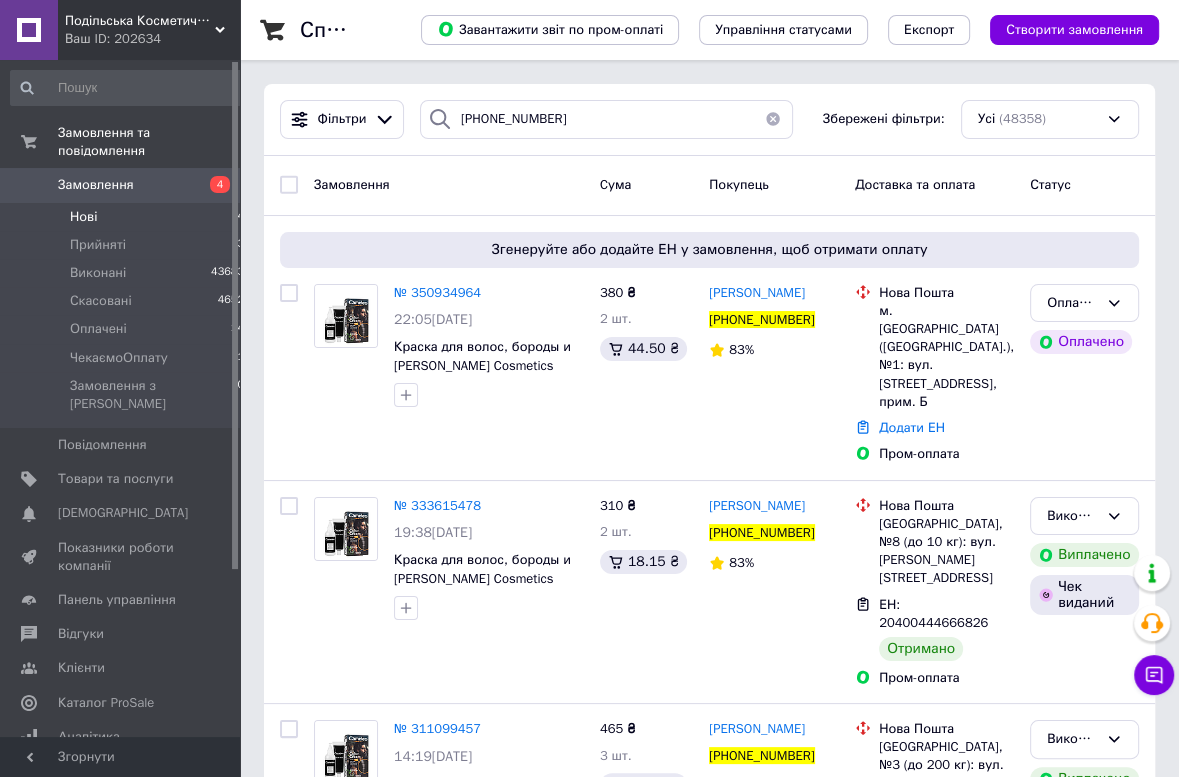 click at bounding box center (289, 185) 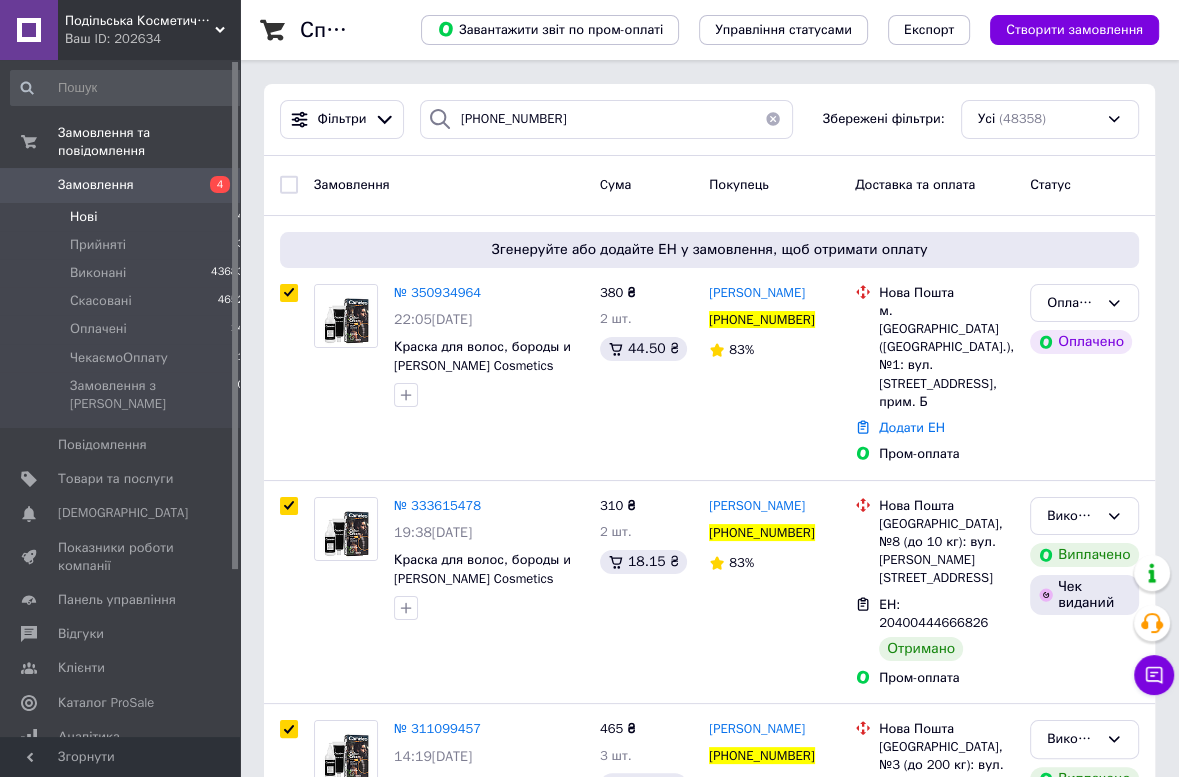 checkbox on "true" 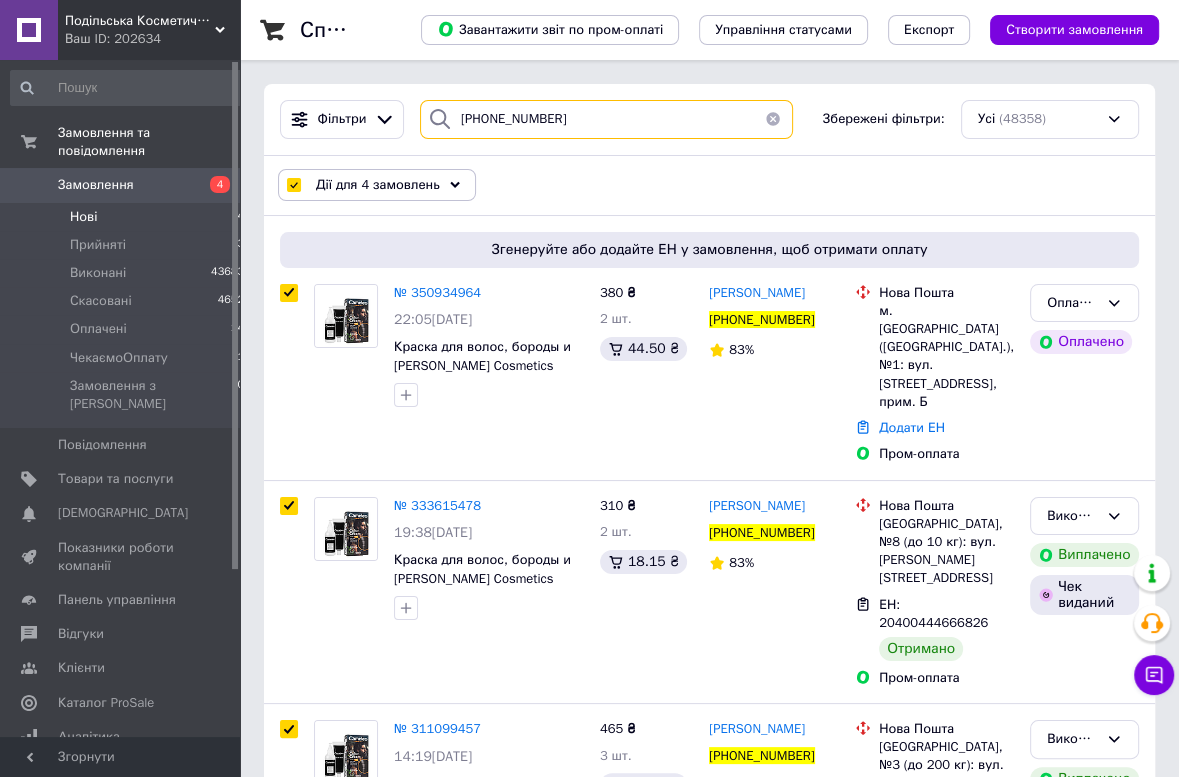 paste on "67673298" 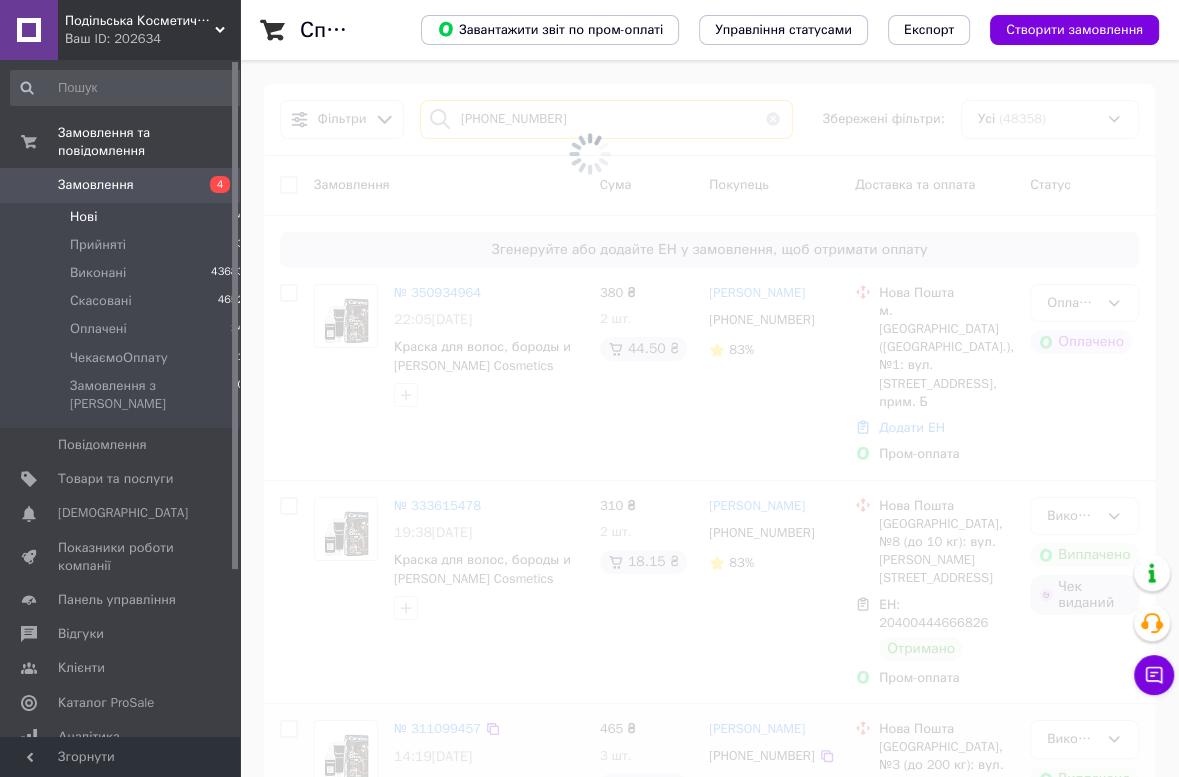 checkbox on "false" 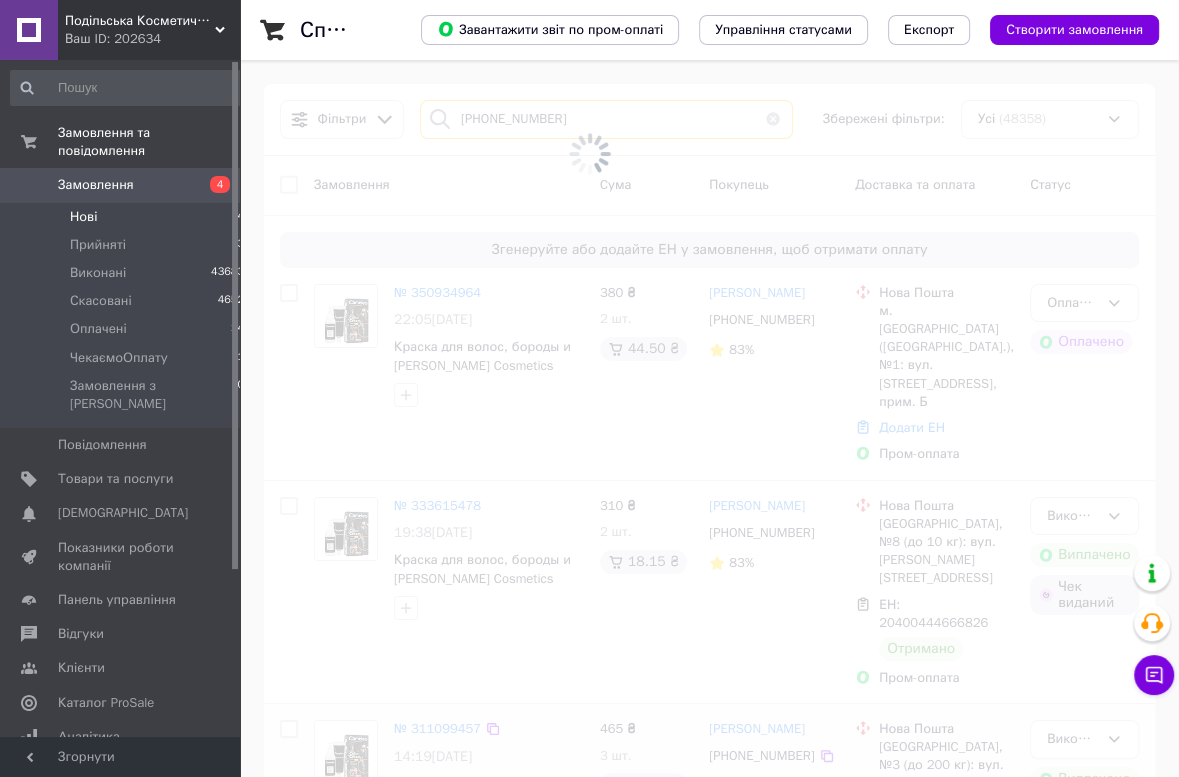 checkbox on "false" 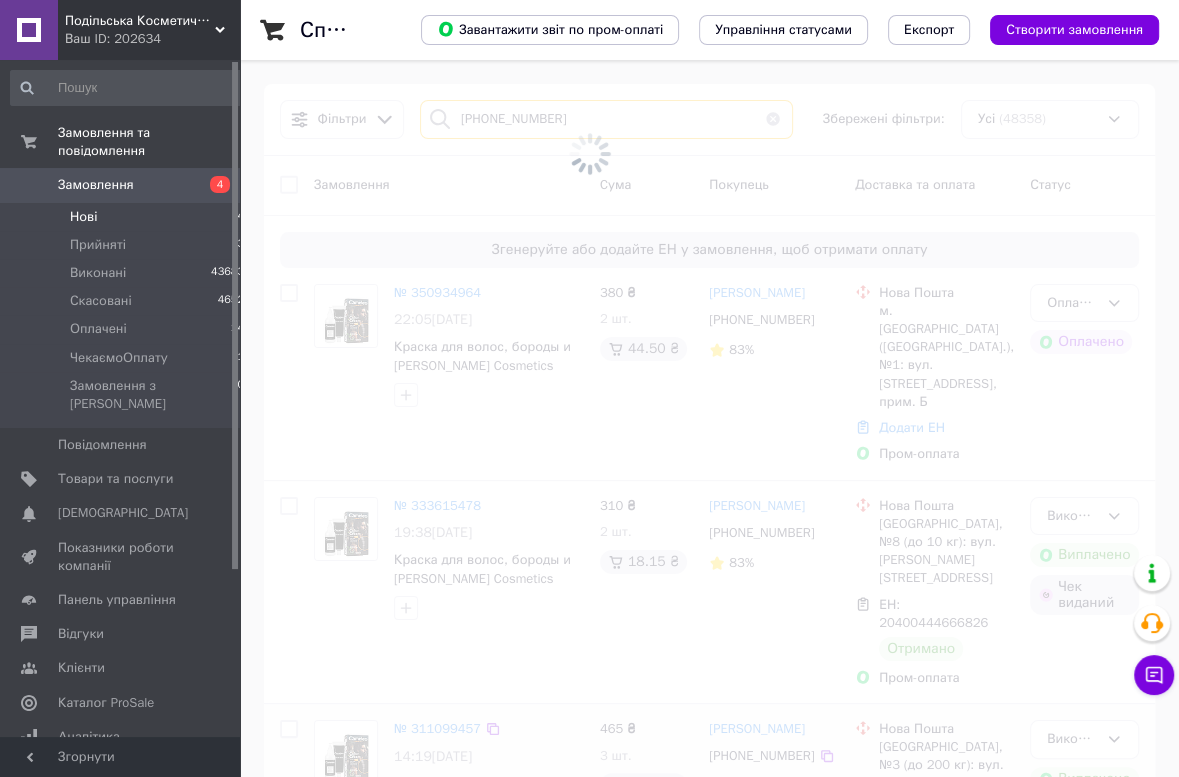 checkbox on "false" 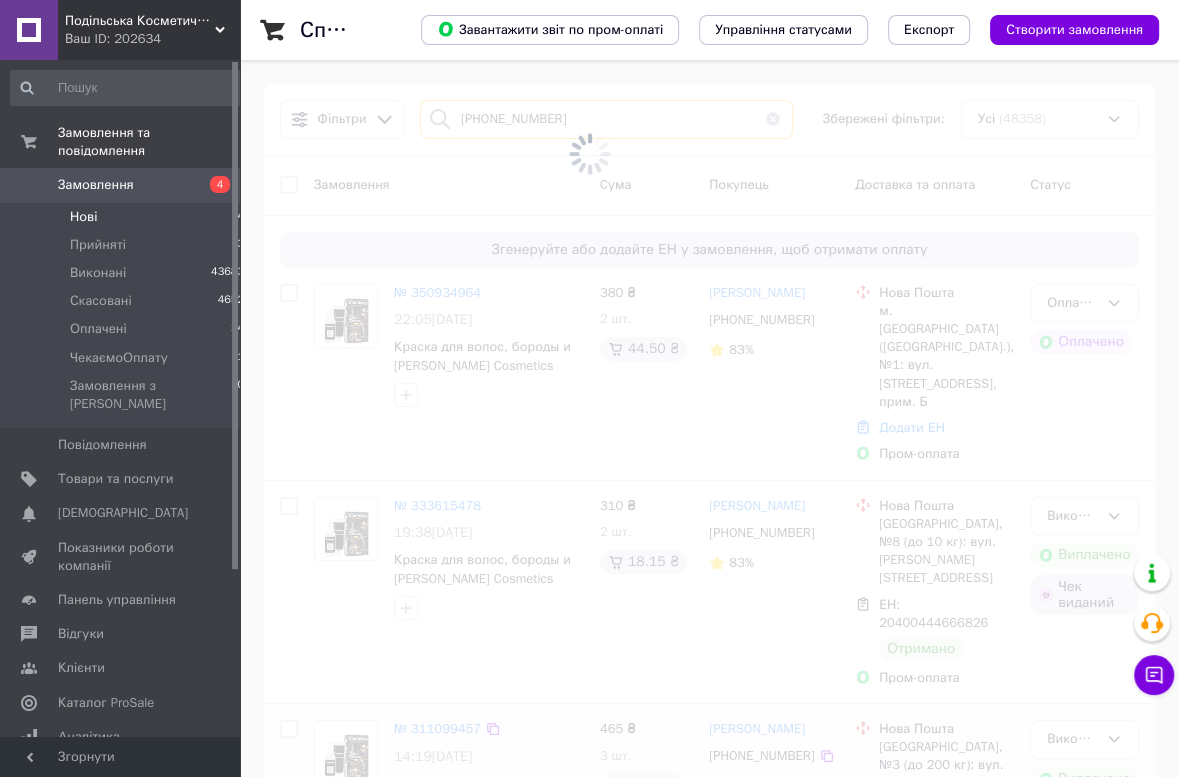 checkbox on "false" 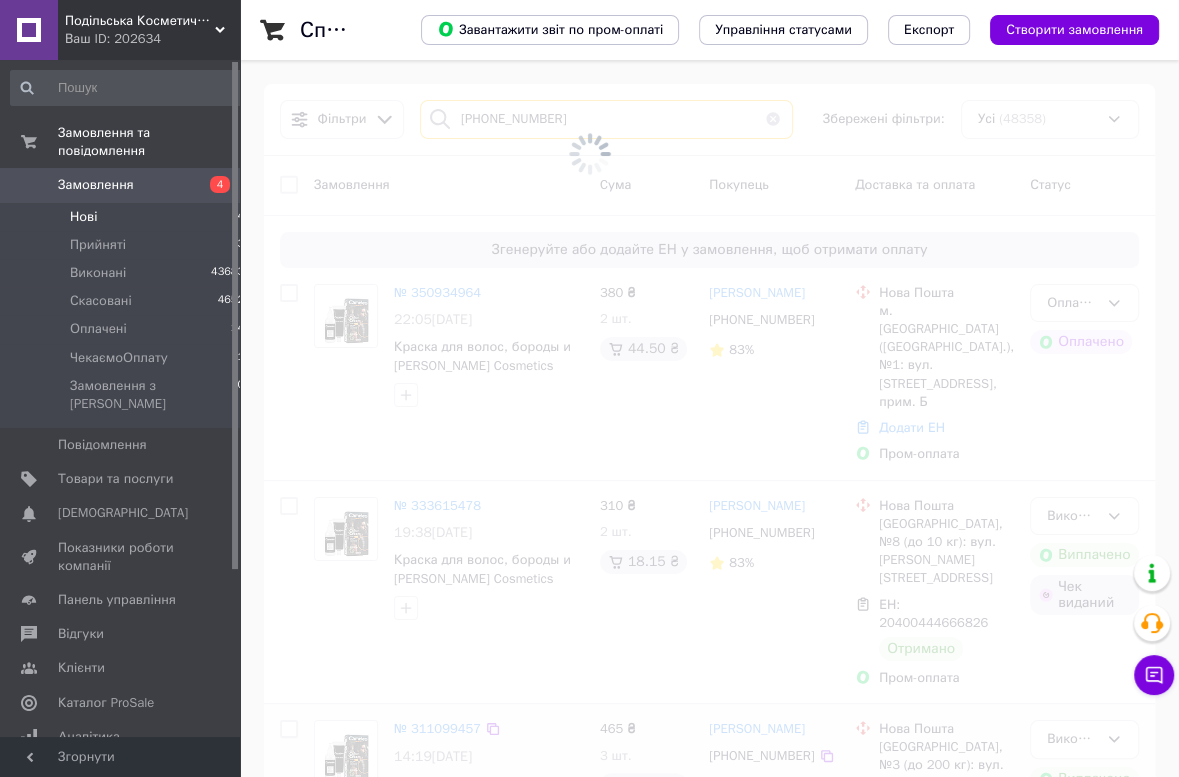 type on "[PHONE_NUMBER]" 